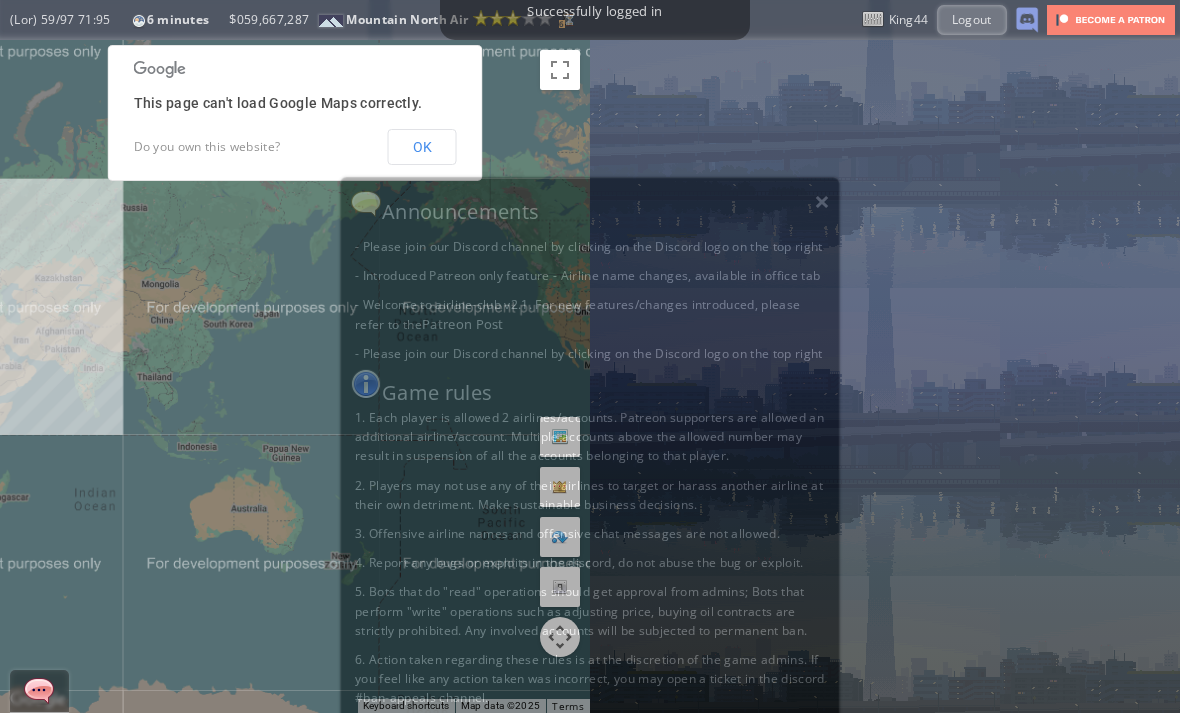 scroll, scrollTop: 0, scrollLeft: 0, axis: both 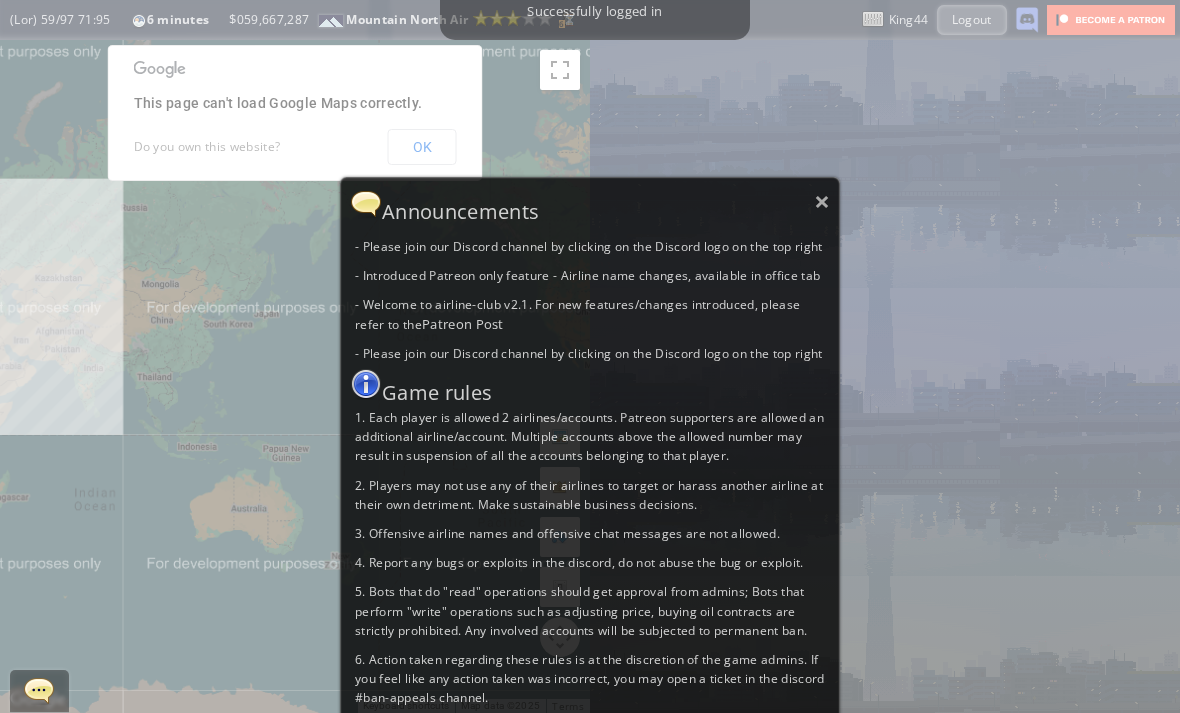 click on "×" at bounding box center (822, 201) 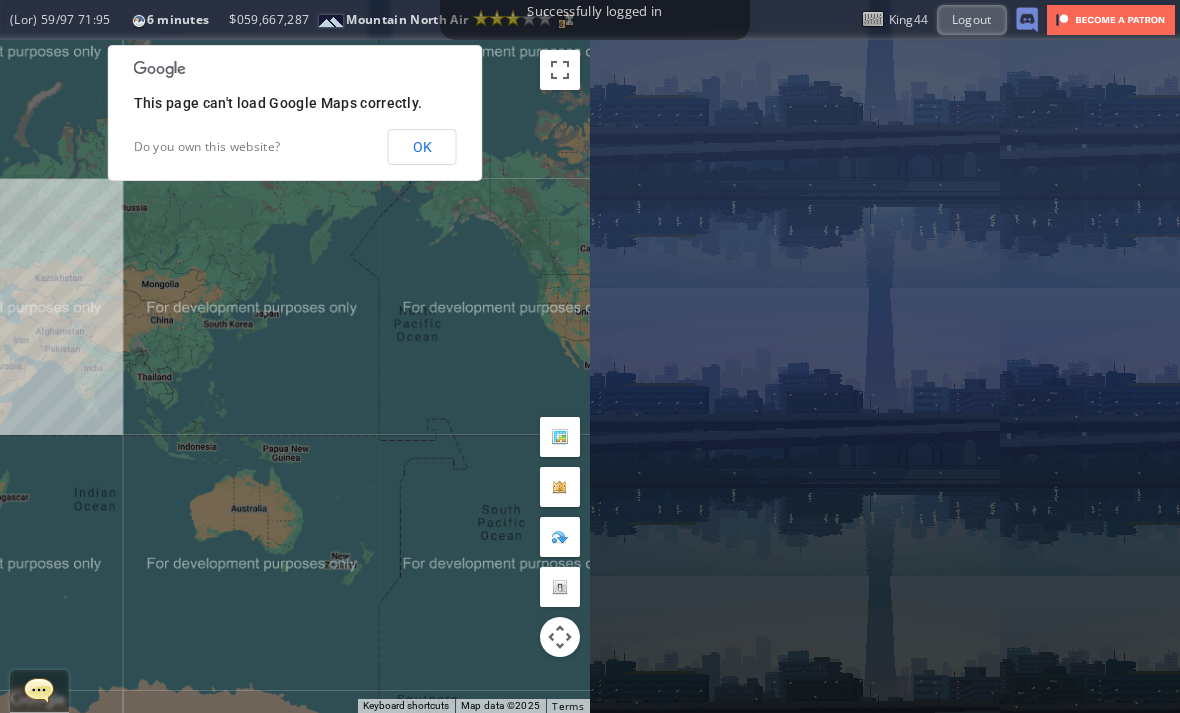 click on "OK" at bounding box center (422, 147) 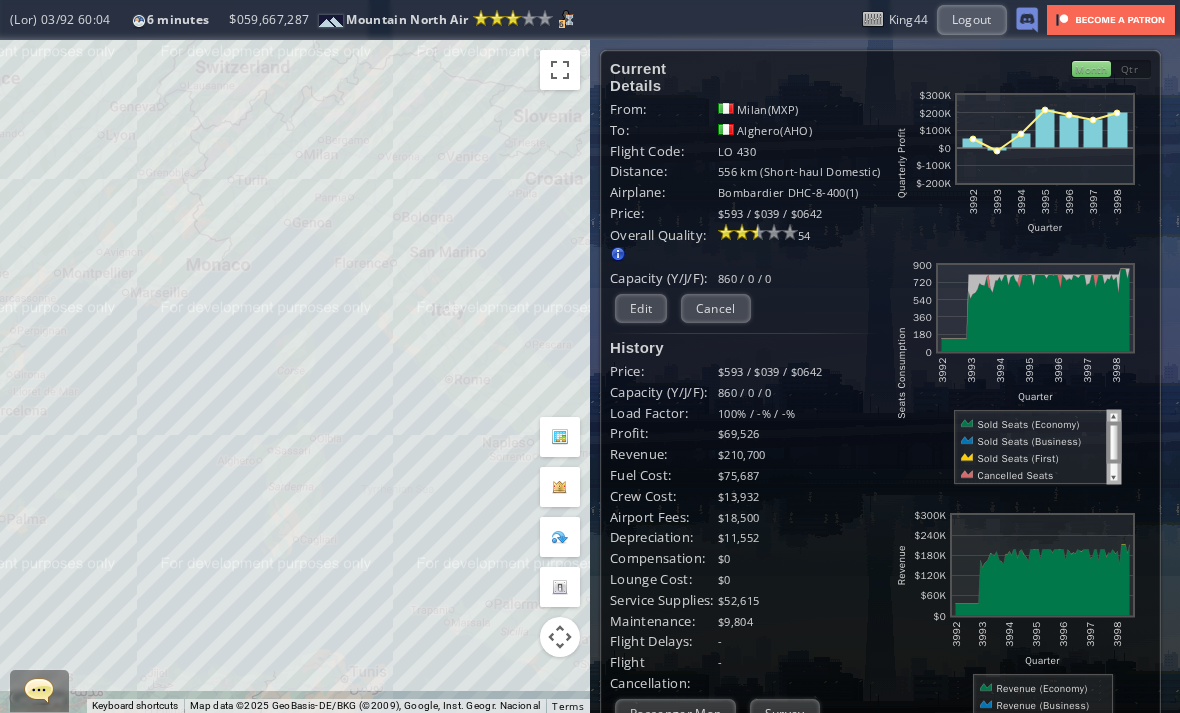 click at bounding box center [1015, 163] 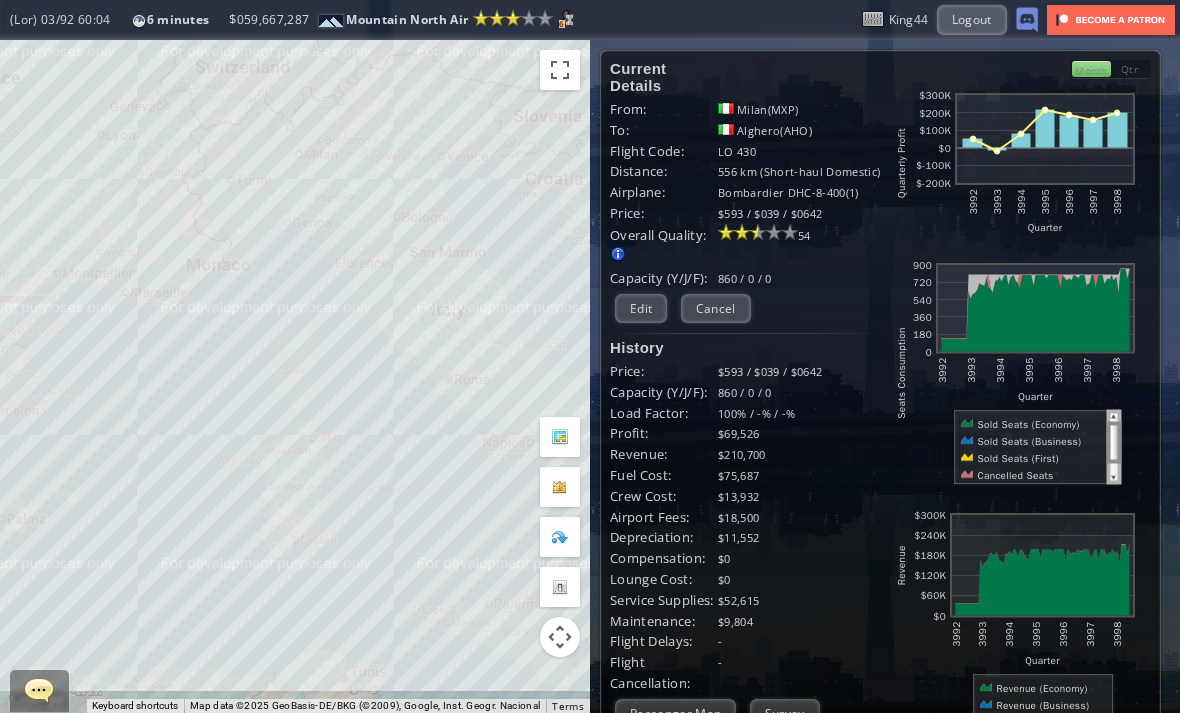 click at bounding box center (1015, 163) 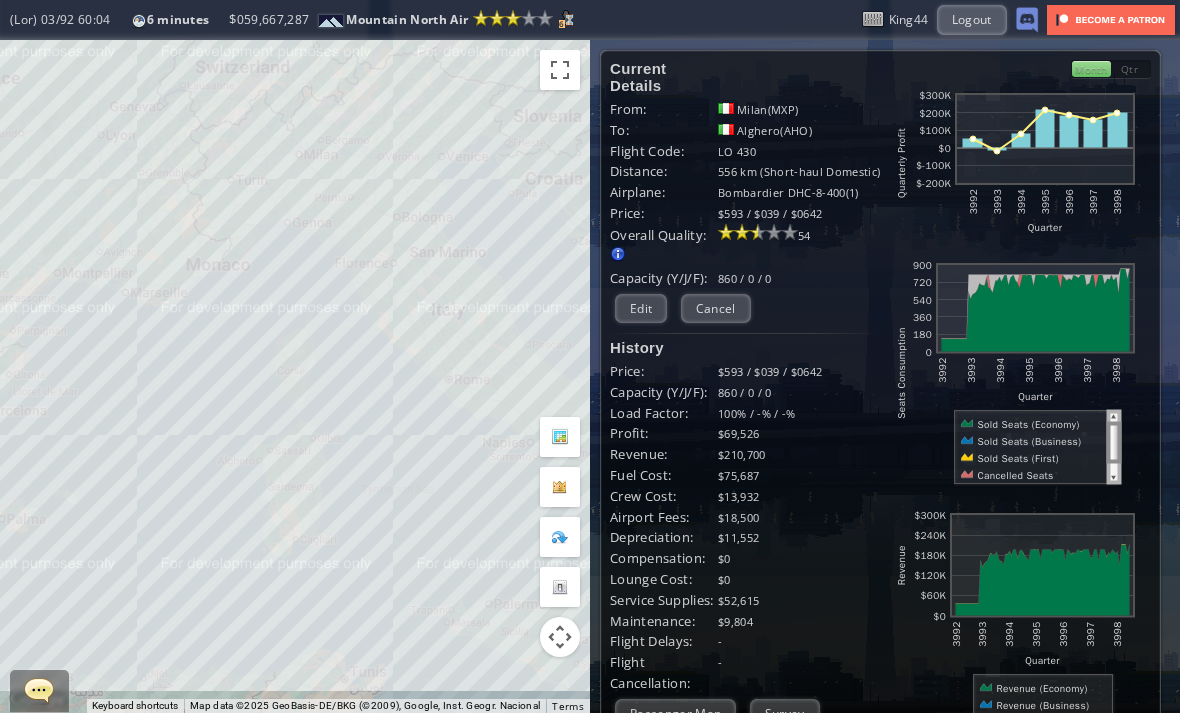 click at bounding box center (1015, 163) 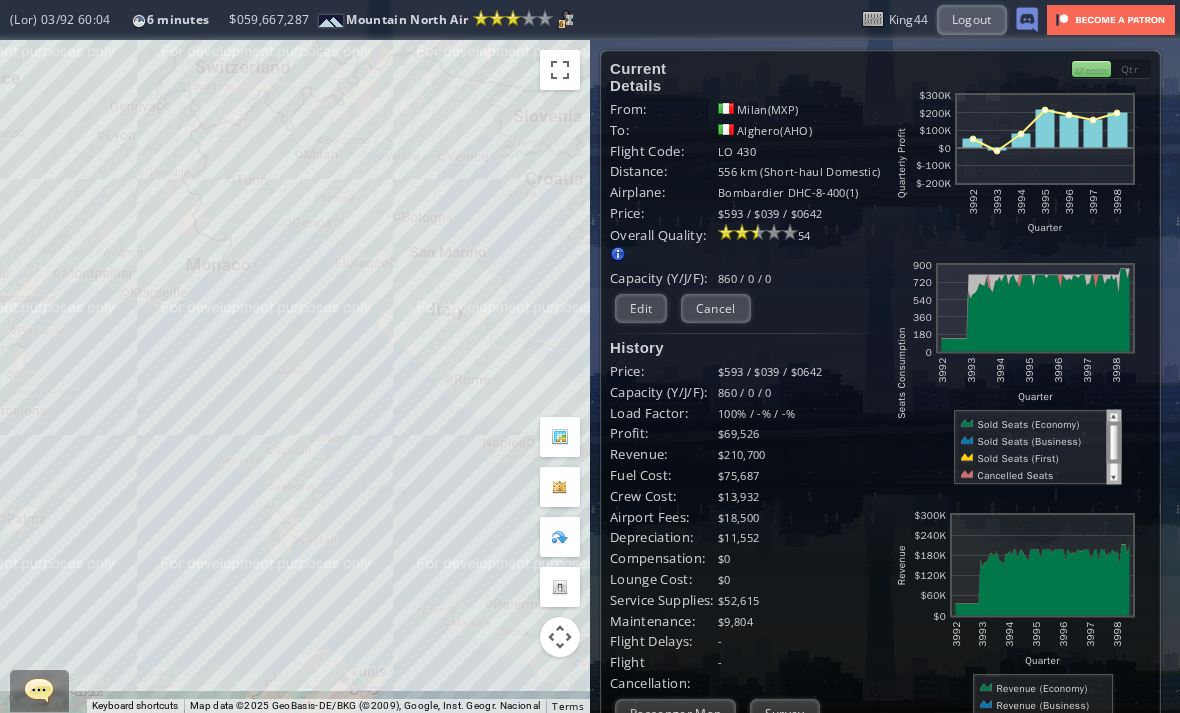 click on "Month" at bounding box center (1091, 69) 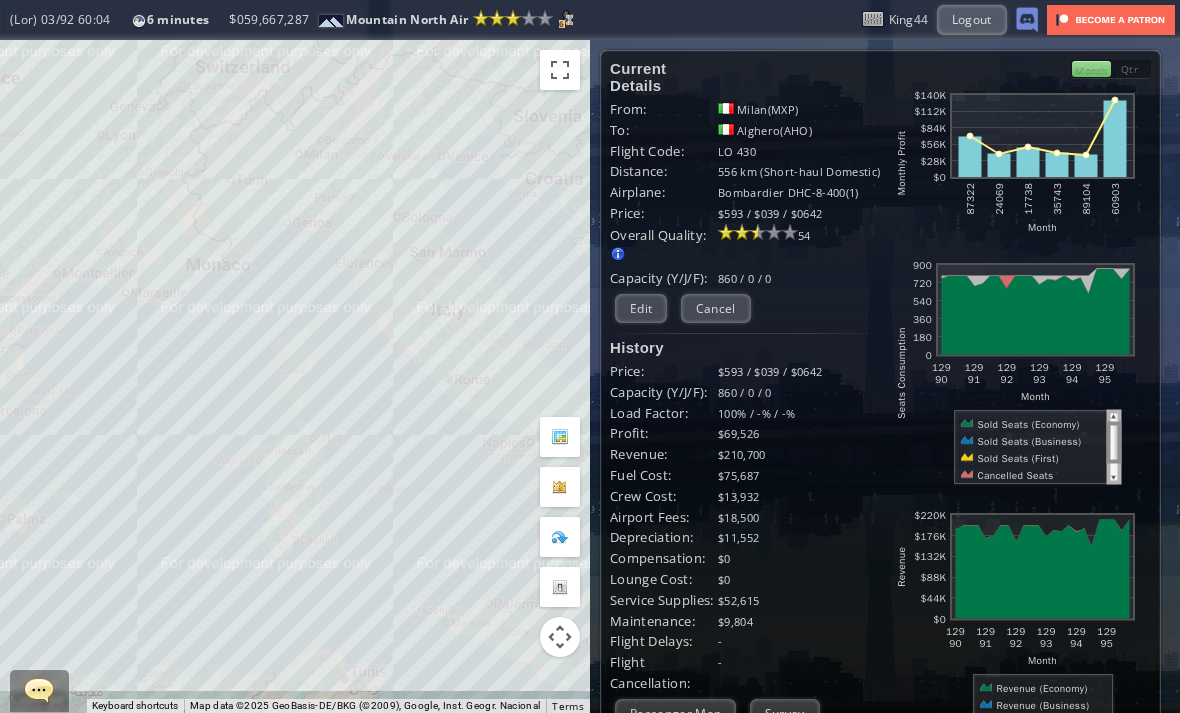 click on "Qtr" at bounding box center [1131, 69] 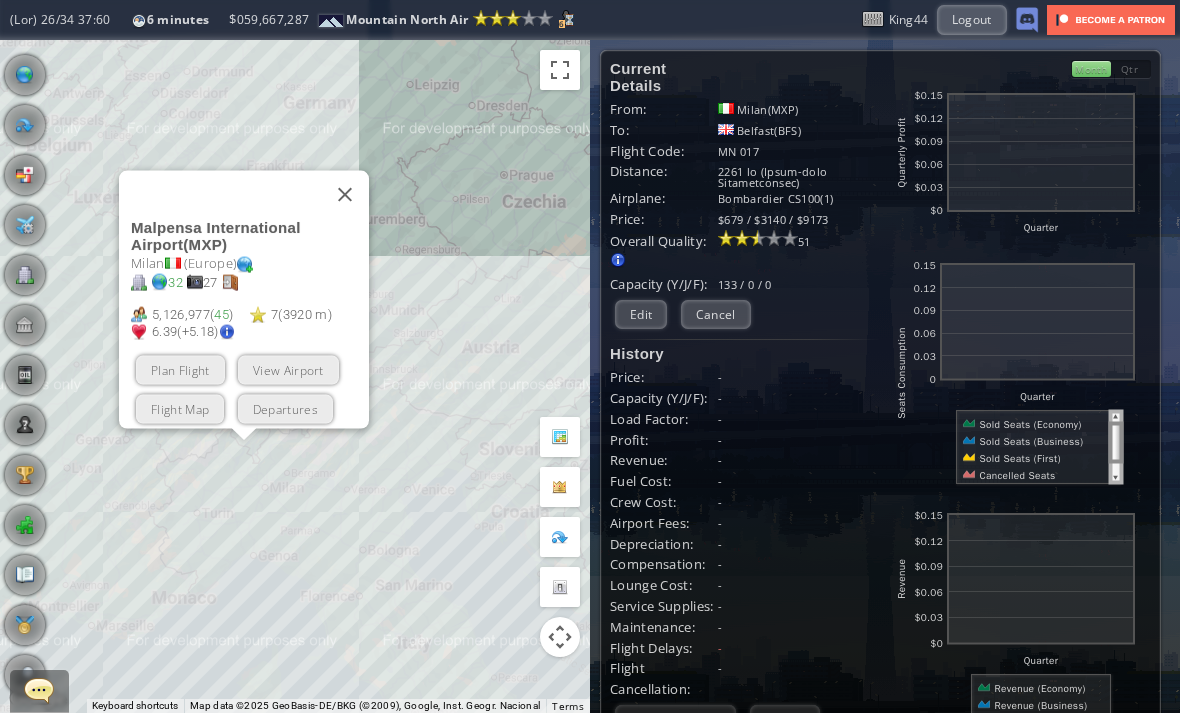 click on "View Airport" at bounding box center [288, 369] 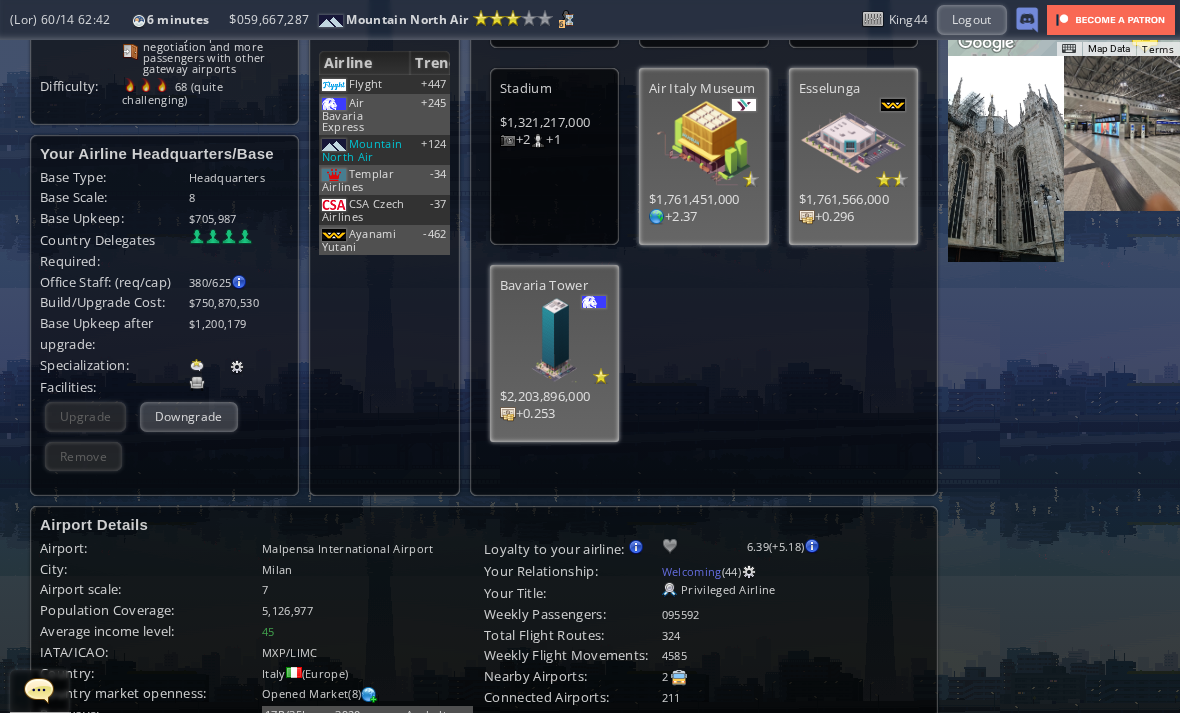 scroll, scrollTop: 218, scrollLeft: 0, axis: vertical 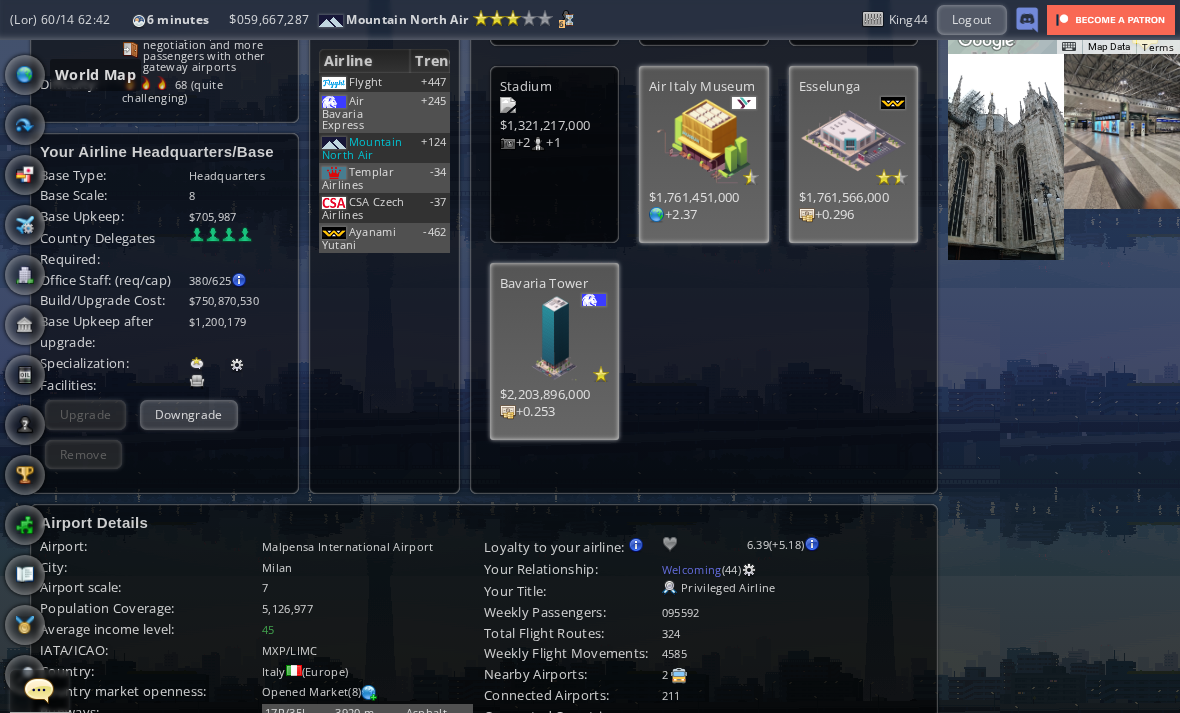 click at bounding box center (25, 75) 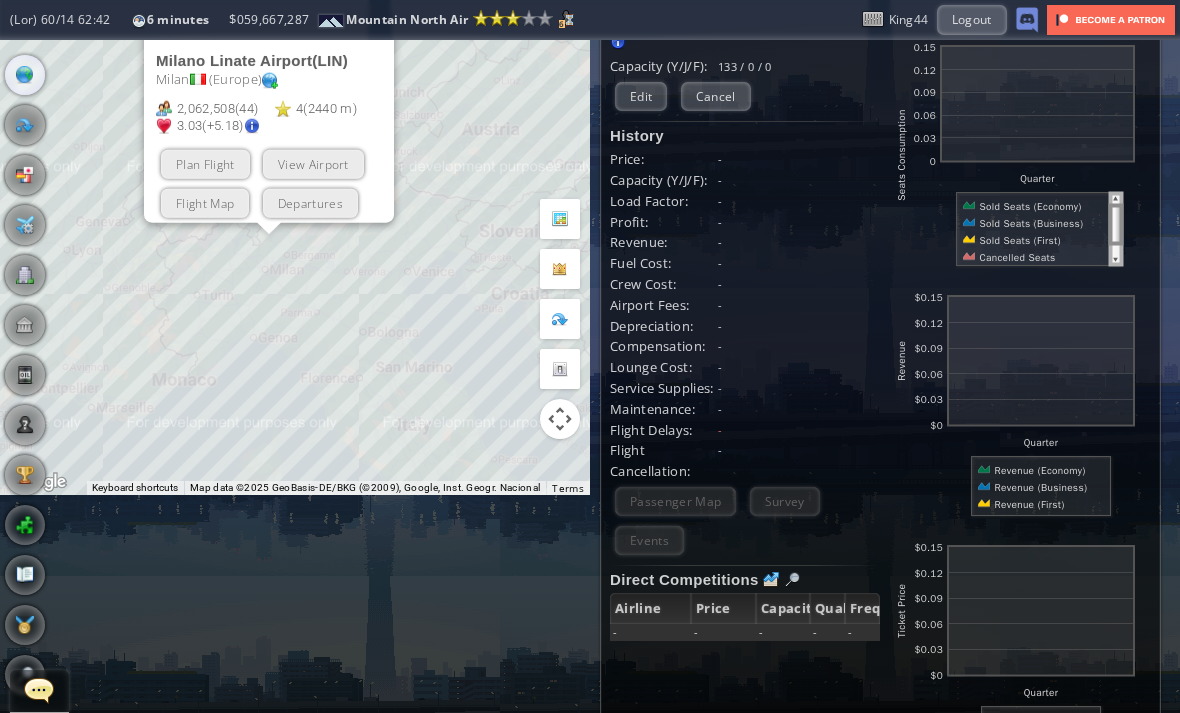 click on "View Airport" at bounding box center (313, 163) 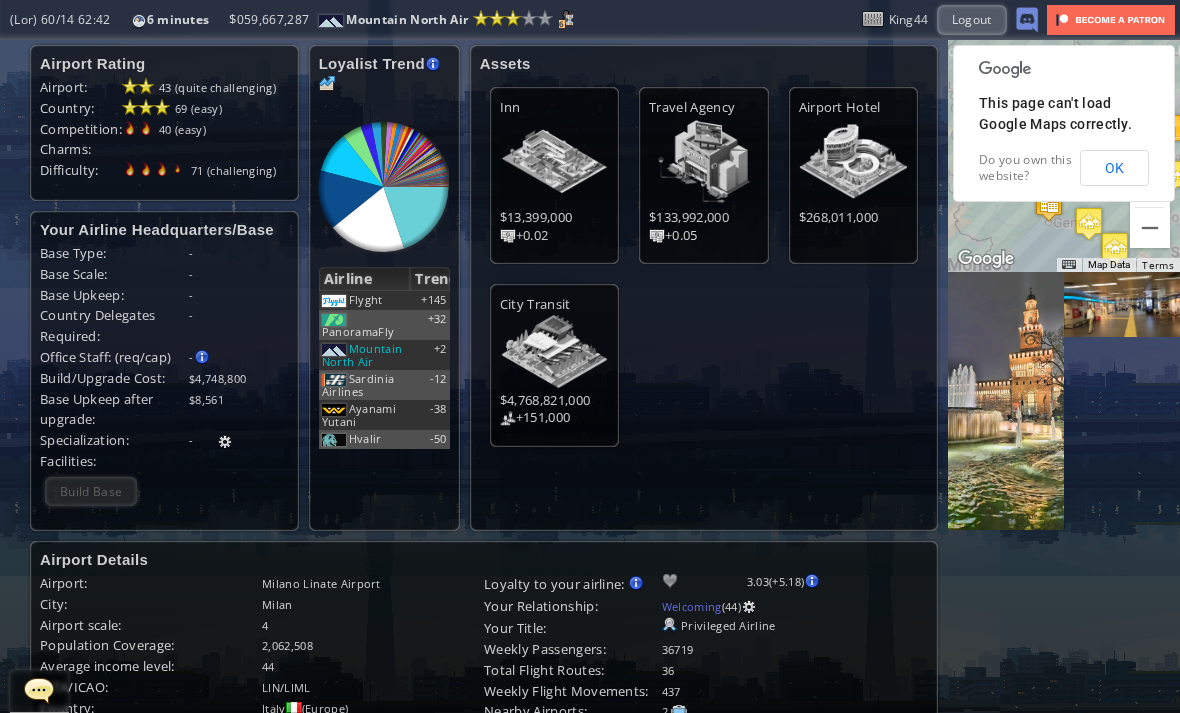 scroll, scrollTop: 0, scrollLeft: 0, axis: both 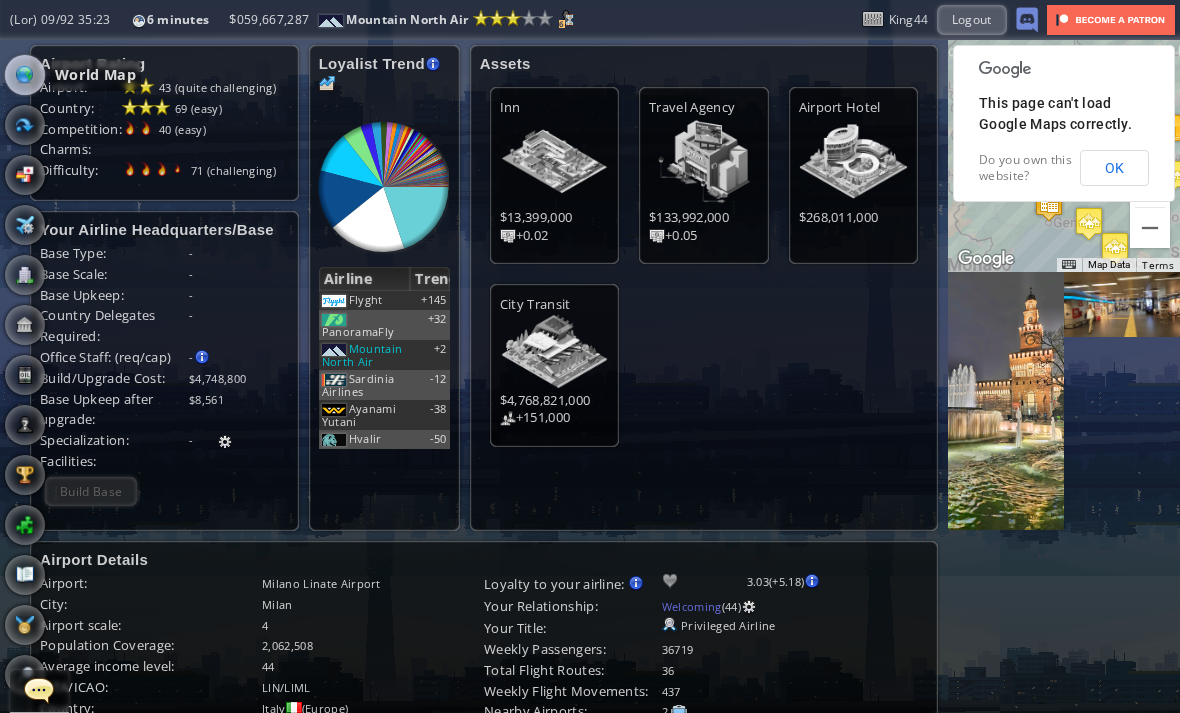 click at bounding box center [25, 75] 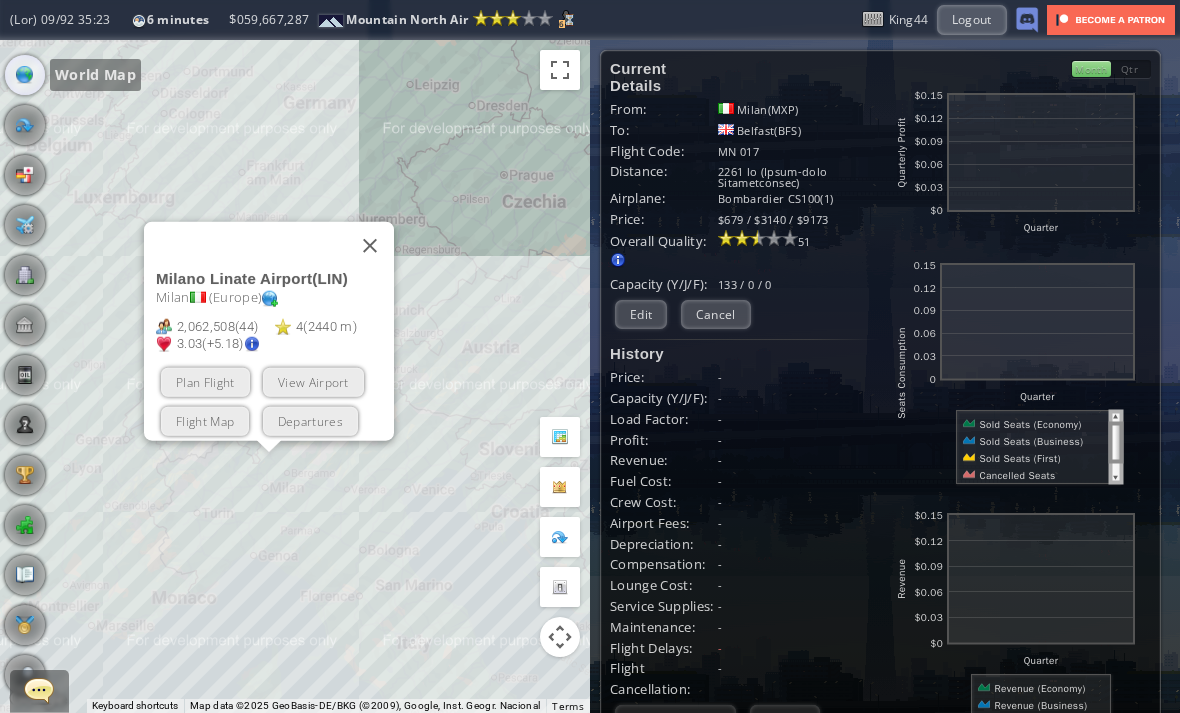 click at bounding box center (370, 245) 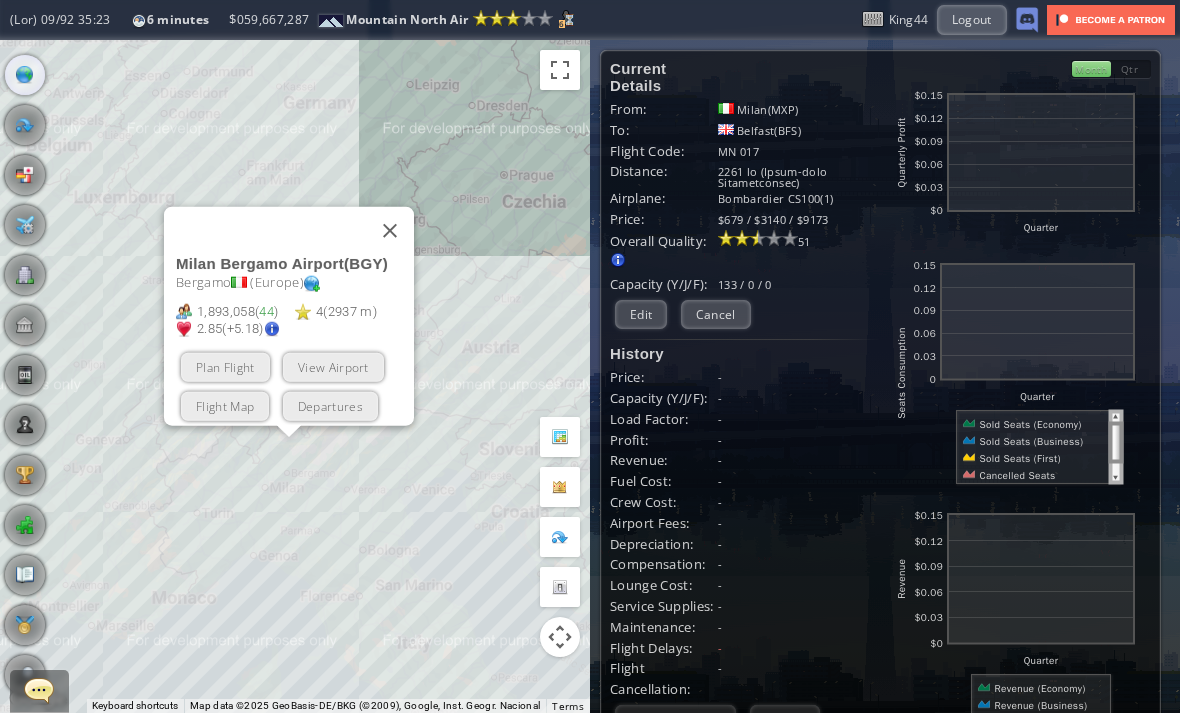 click on "View Airport" at bounding box center (333, 366) 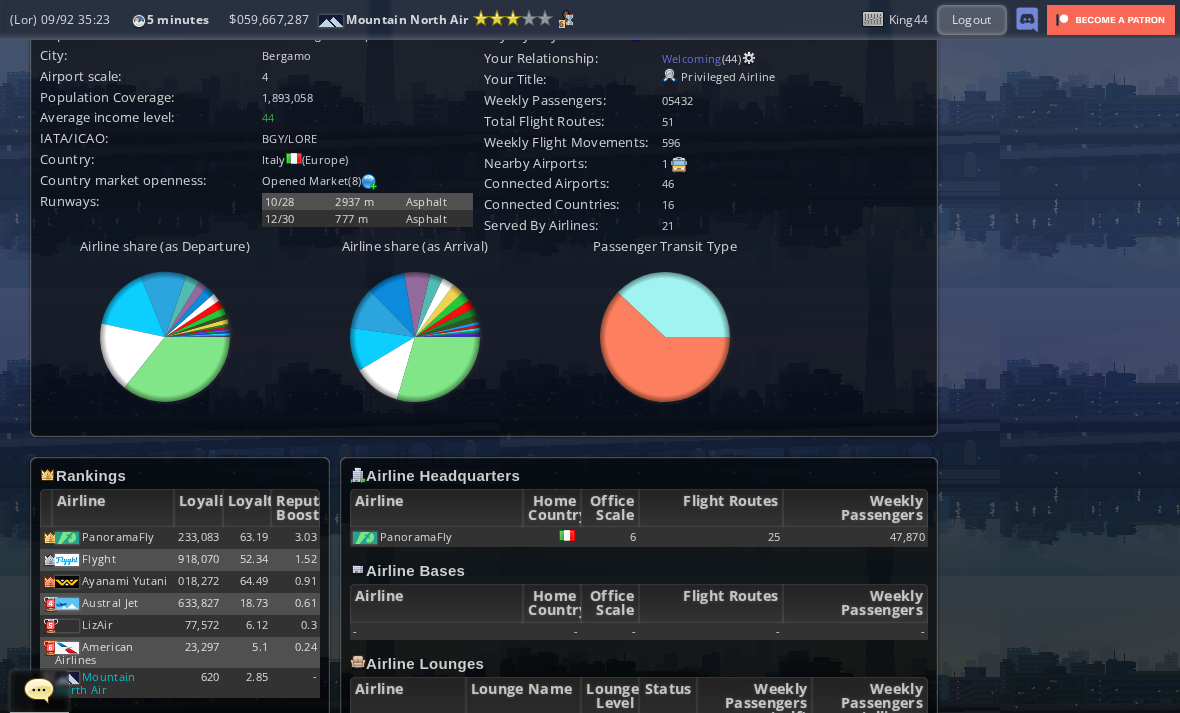 scroll, scrollTop: 556, scrollLeft: 0, axis: vertical 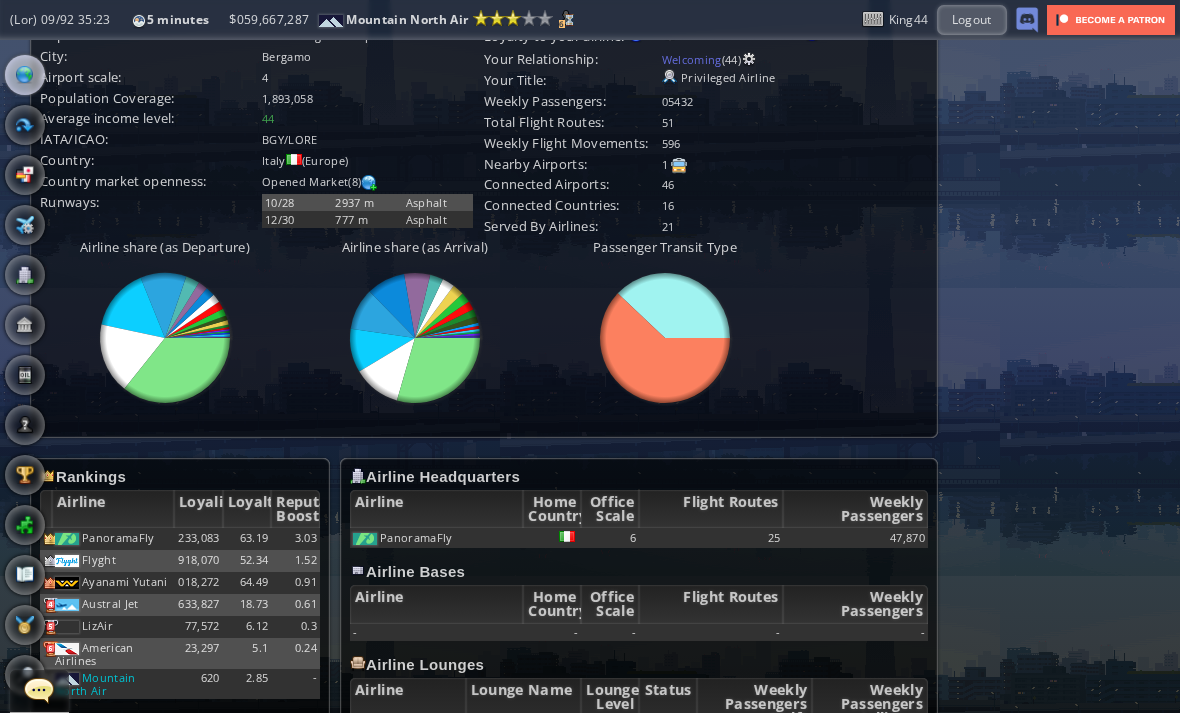 click at bounding box center [25, 75] 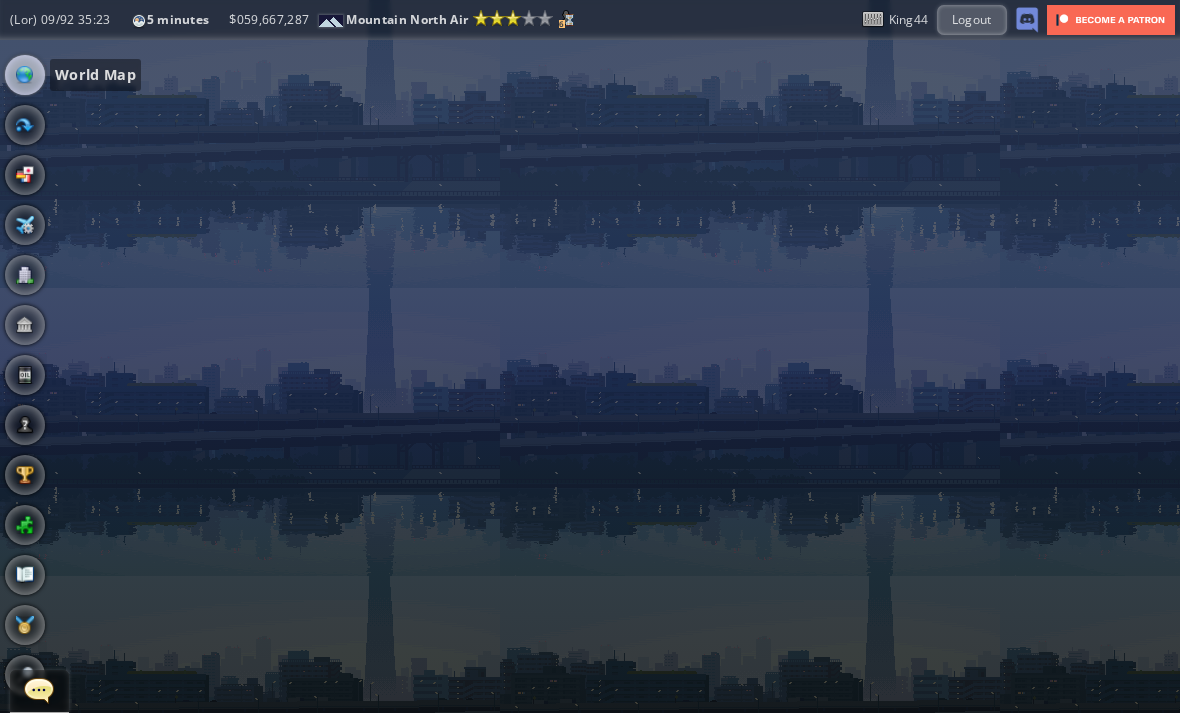 scroll, scrollTop: 250, scrollLeft: 0, axis: vertical 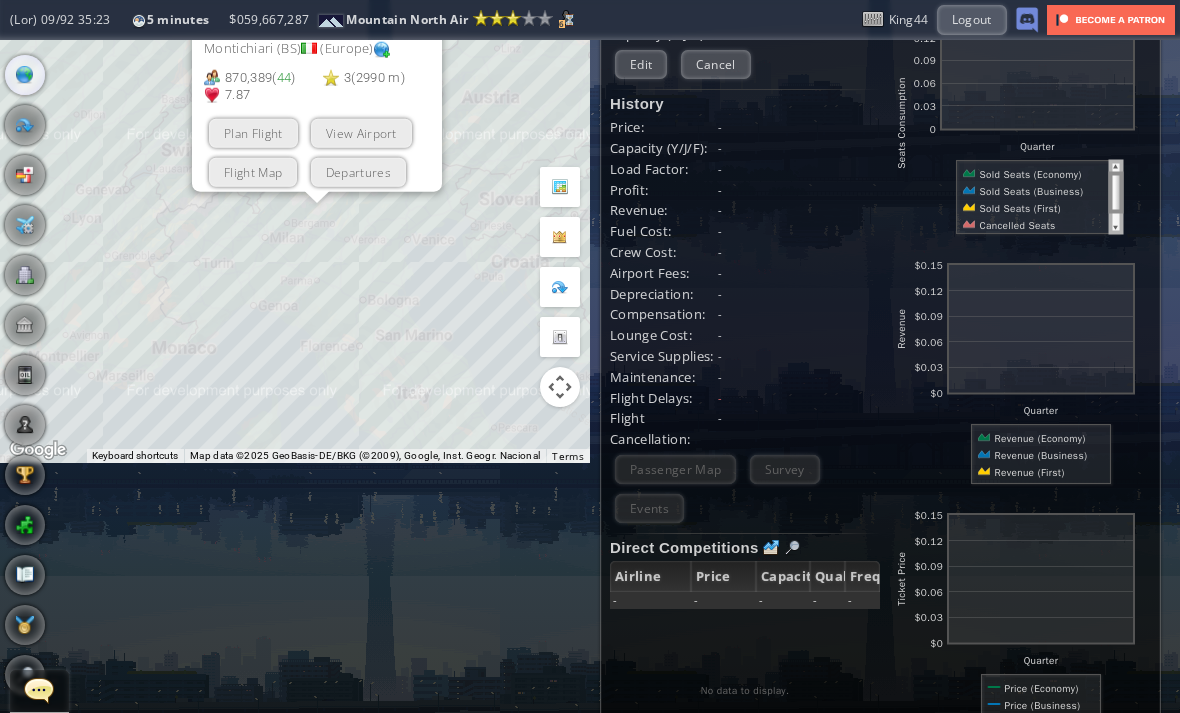 click on "Plan Flight
View Airport
Flight Map
Departures" at bounding box center [323, 152] 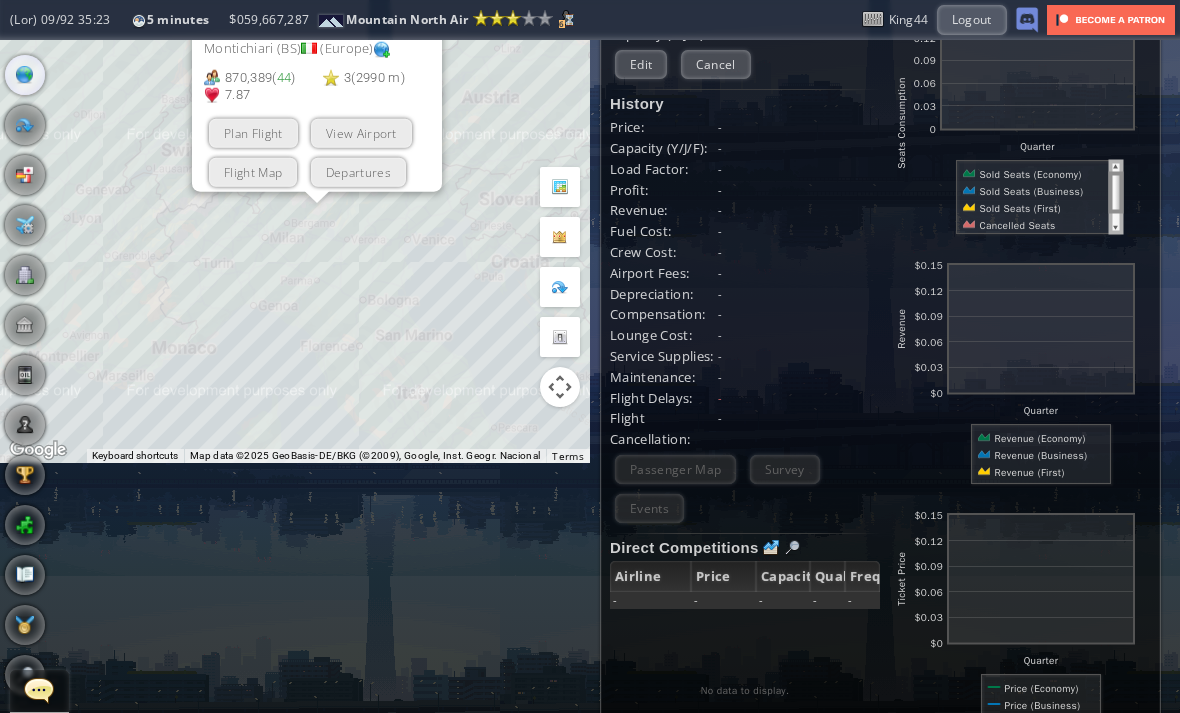 click on "View Airport" at bounding box center (361, 132) 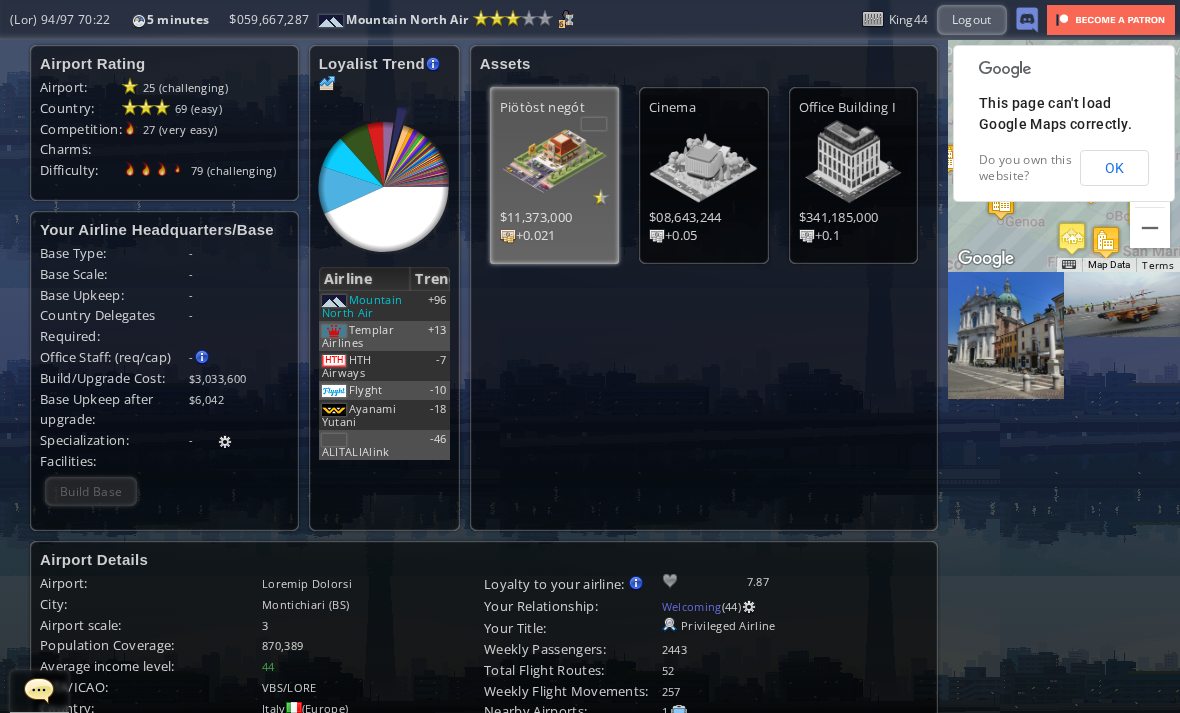 scroll, scrollTop: 0, scrollLeft: 0, axis: both 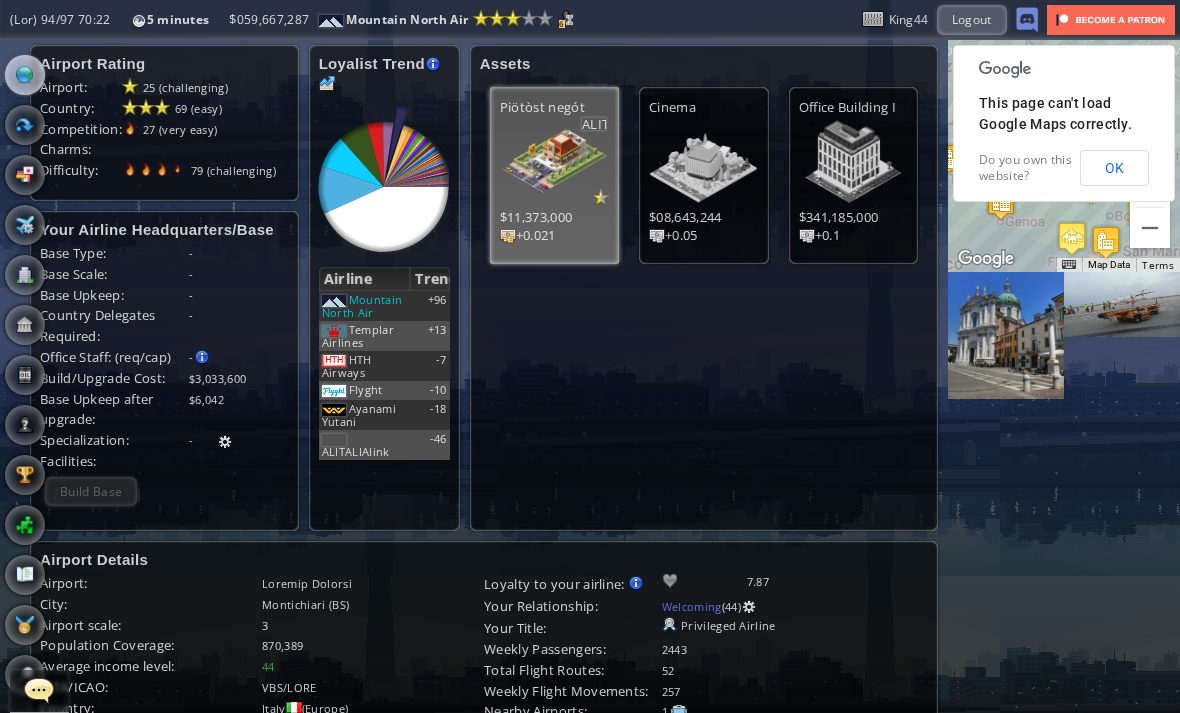 click at bounding box center [25, 75] 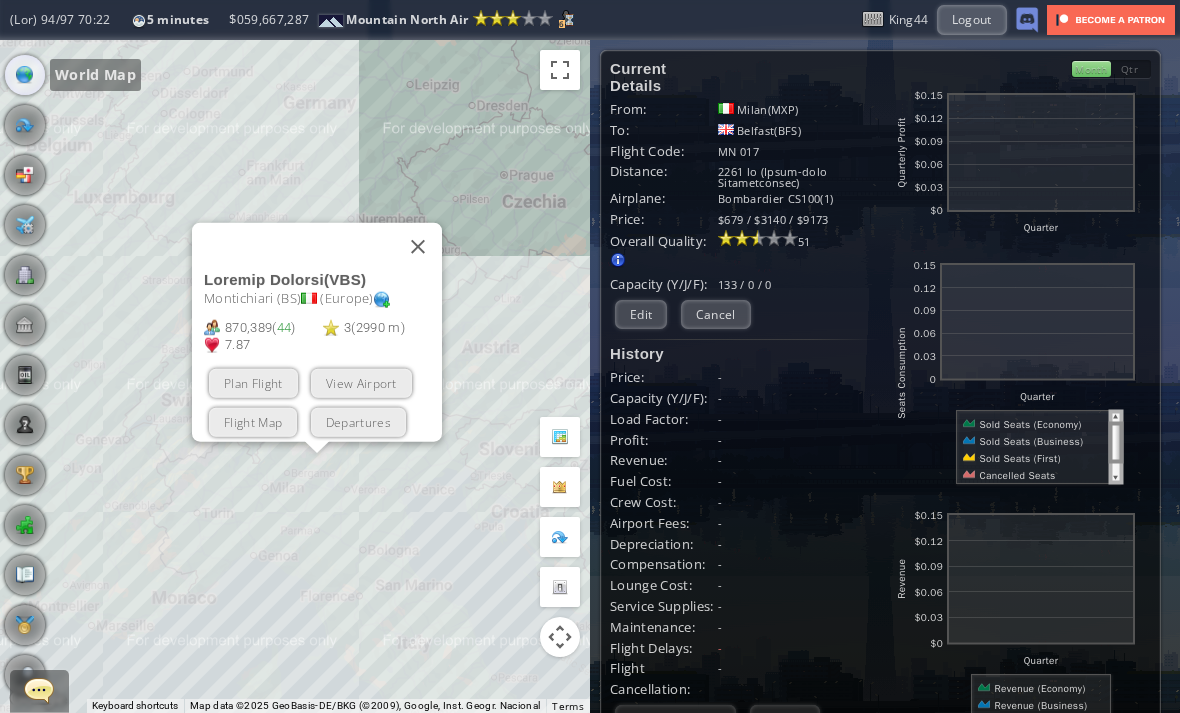 click at bounding box center [418, 246] 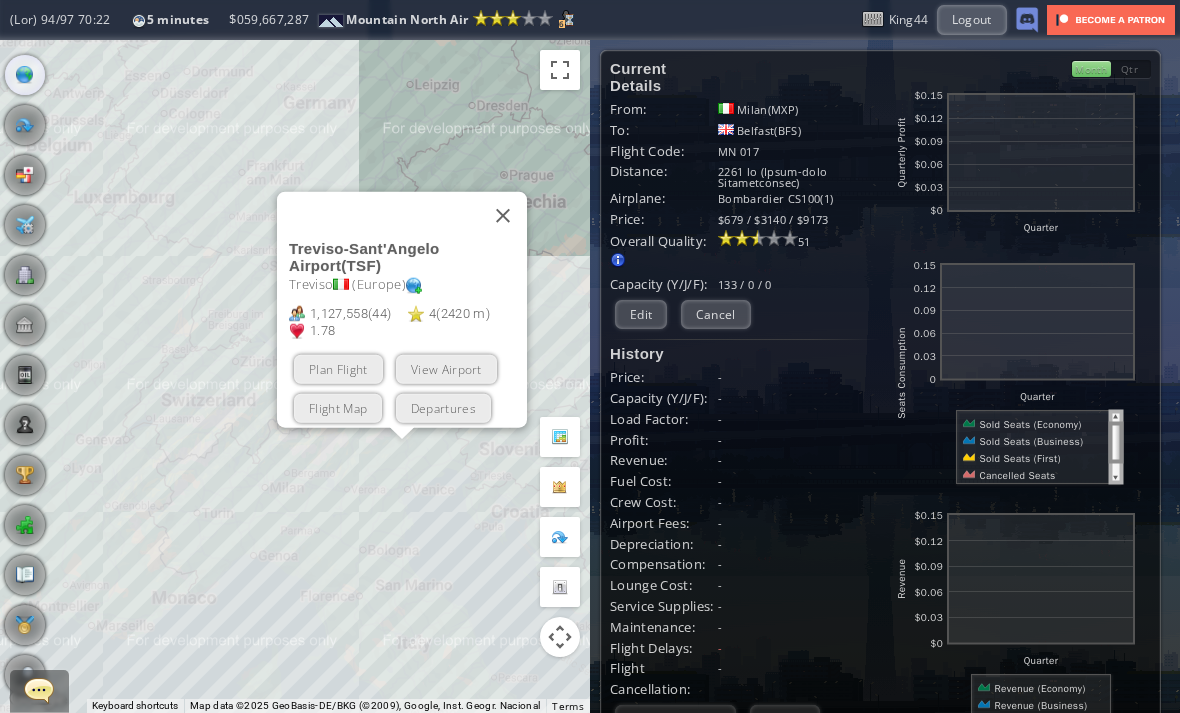 click on "View Airport" at bounding box center [446, 368] 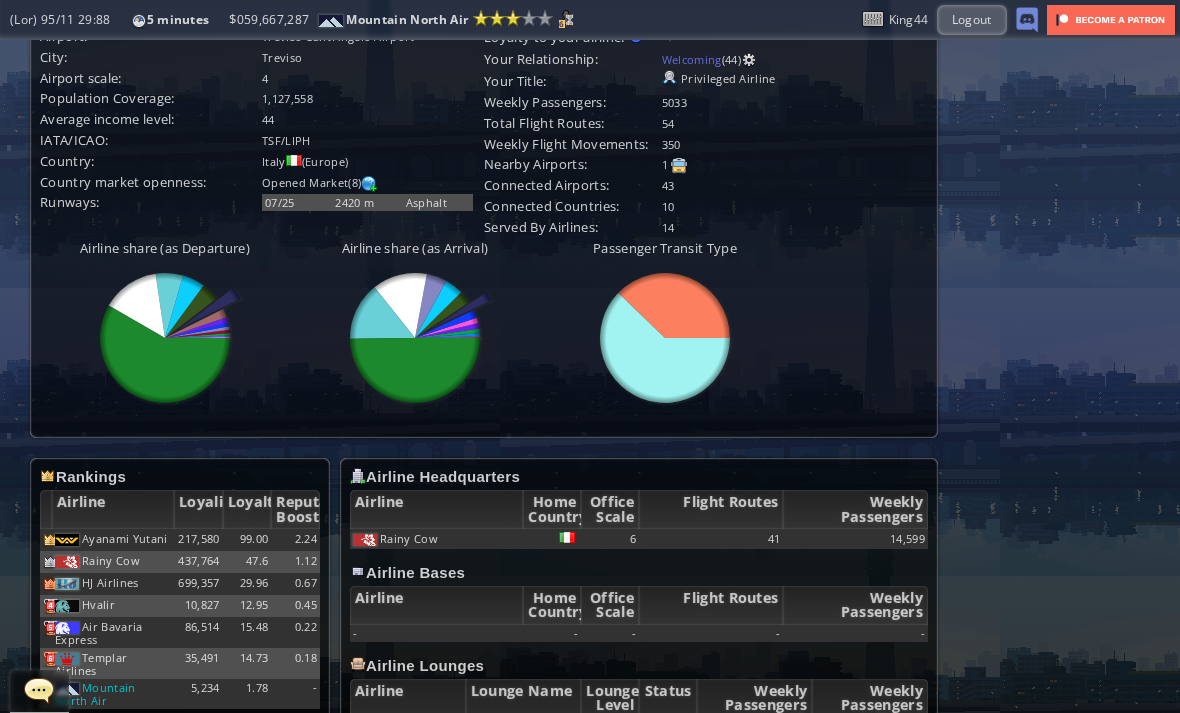 scroll, scrollTop: 547, scrollLeft: 0, axis: vertical 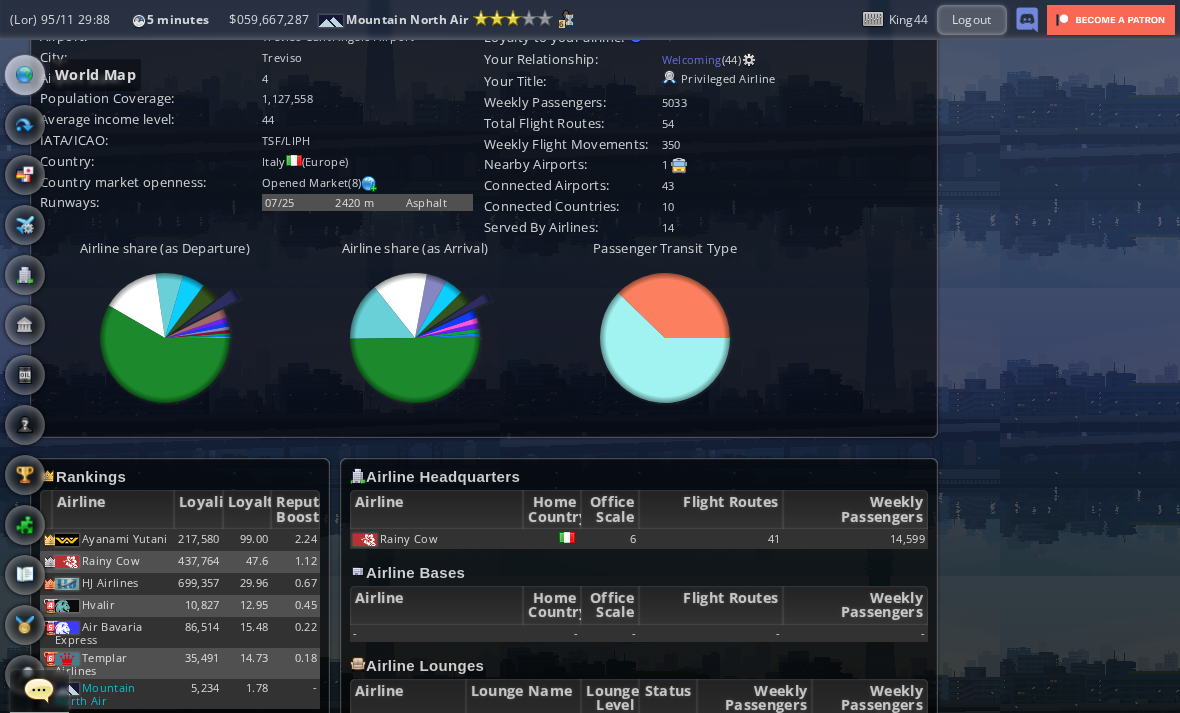 click at bounding box center (25, 75) 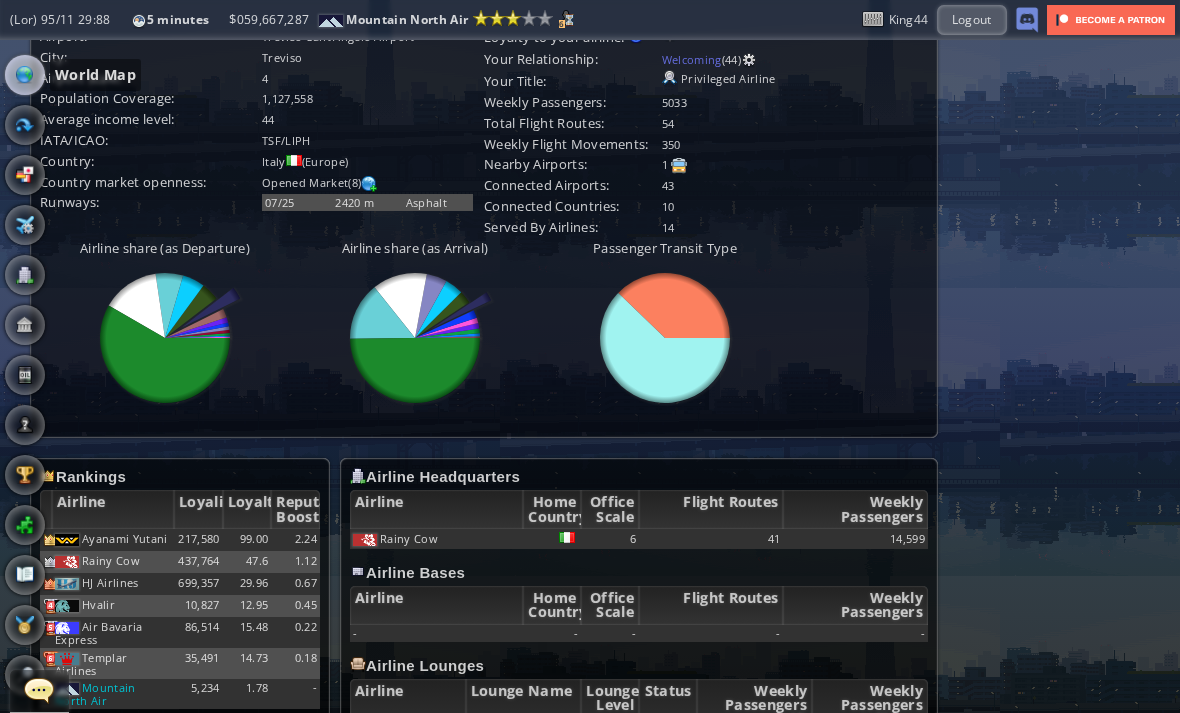 scroll, scrollTop: 250, scrollLeft: 0, axis: vertical 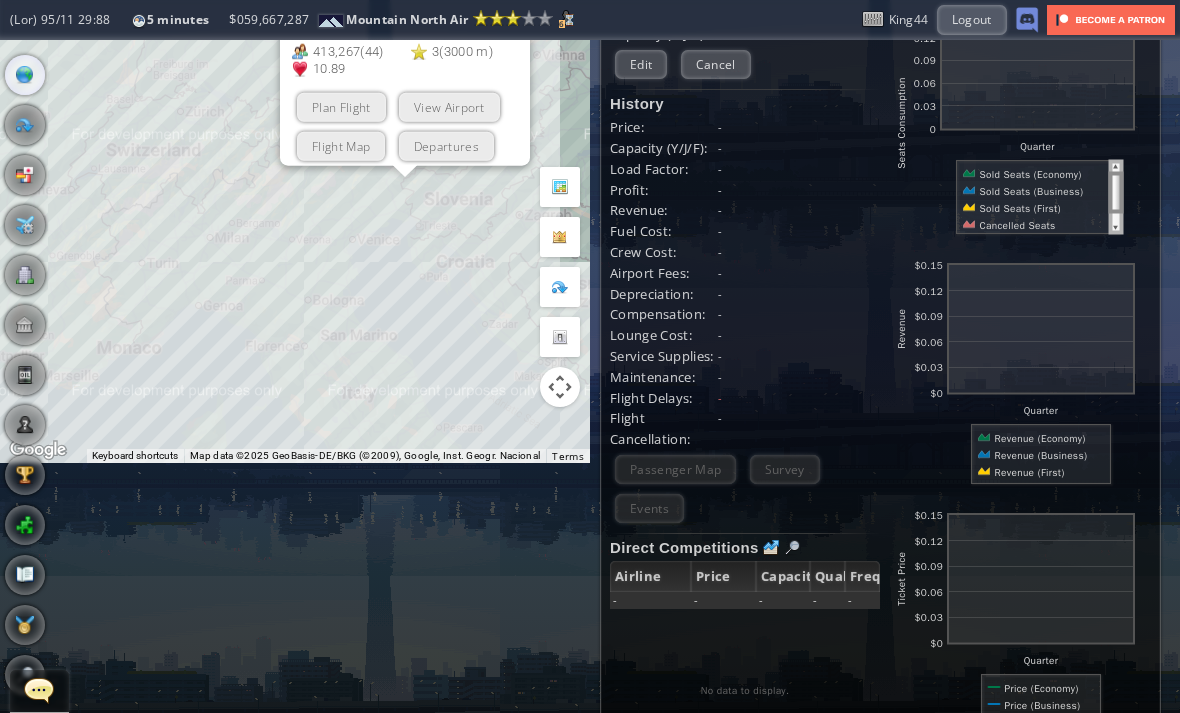 click on "View Airport" at bounding box center (449, 106) 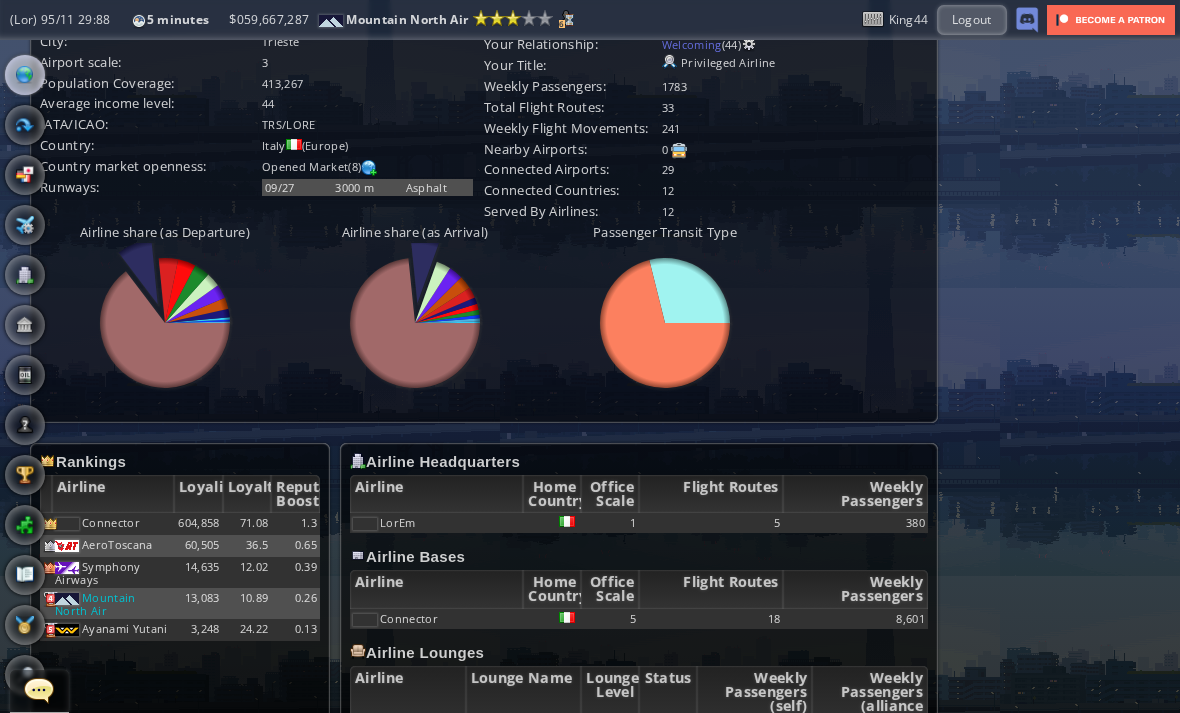 scroll, scrollTop: 569, scrollLeft: 0, axis: vertical 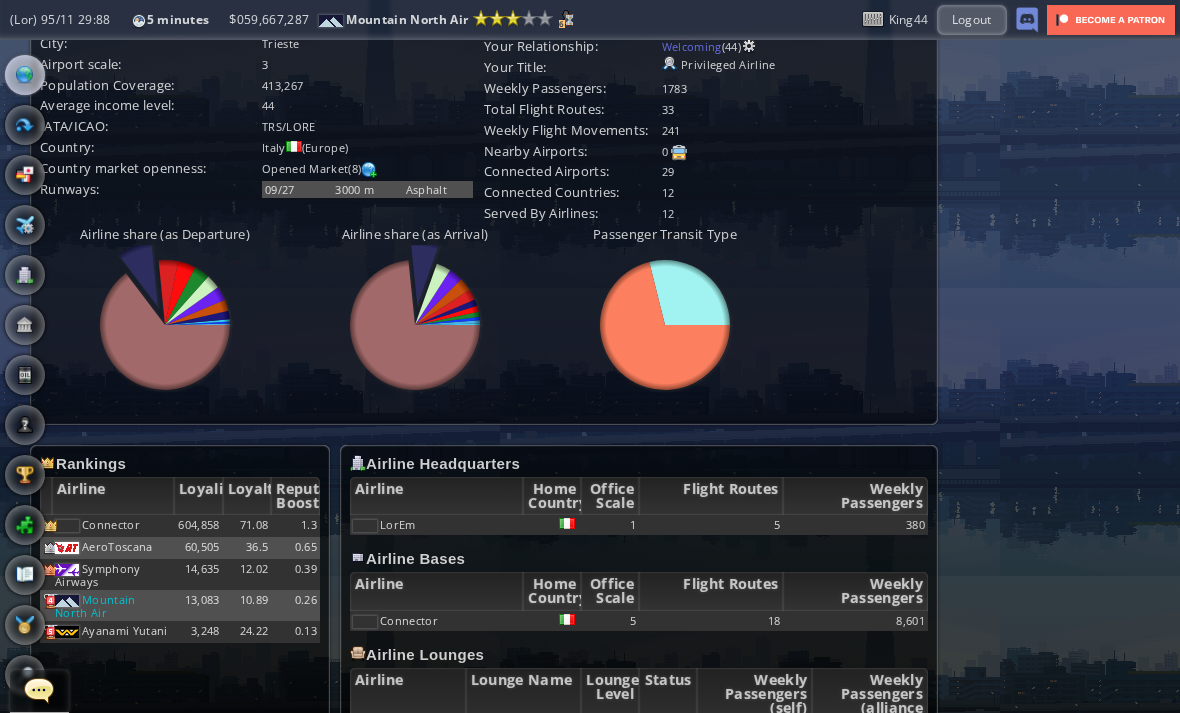 click at bounding box center (25, 75) 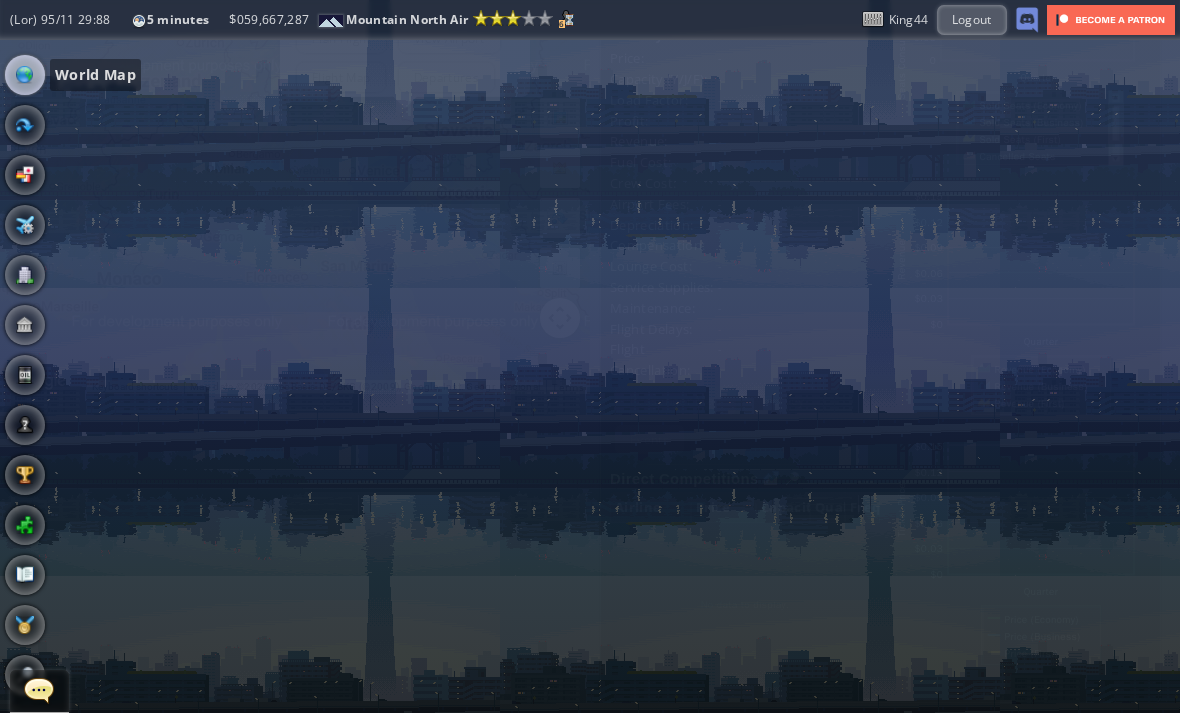 scroll, scrollTop: 250, scrollLeft: 0, axis: vertical 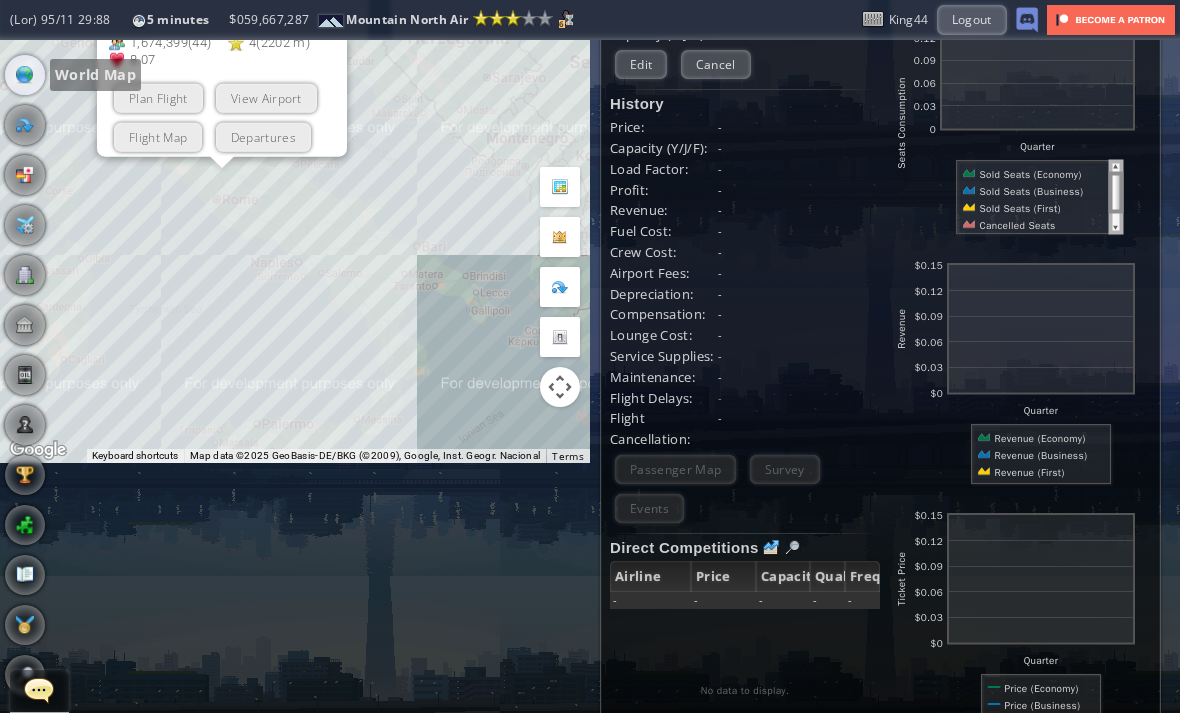click on "View Airport" at bounding box center (266, 97) 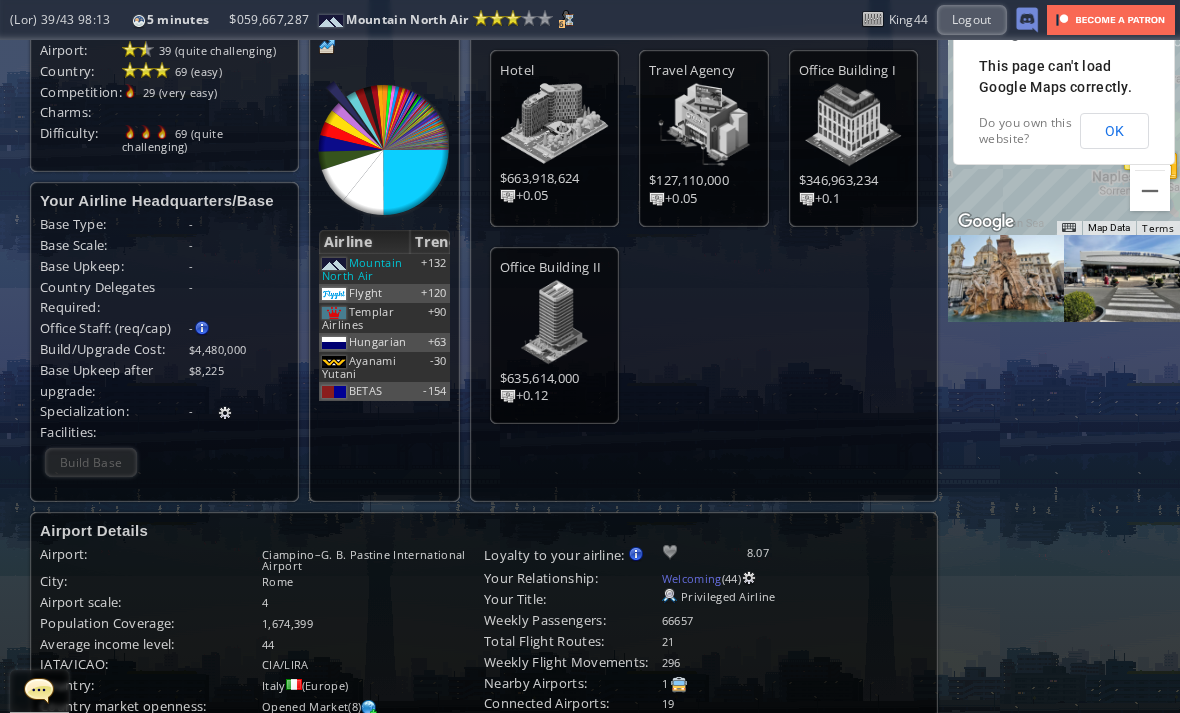 scroll, scrollTop: 9, scrollLeft: 0, axis: vertical 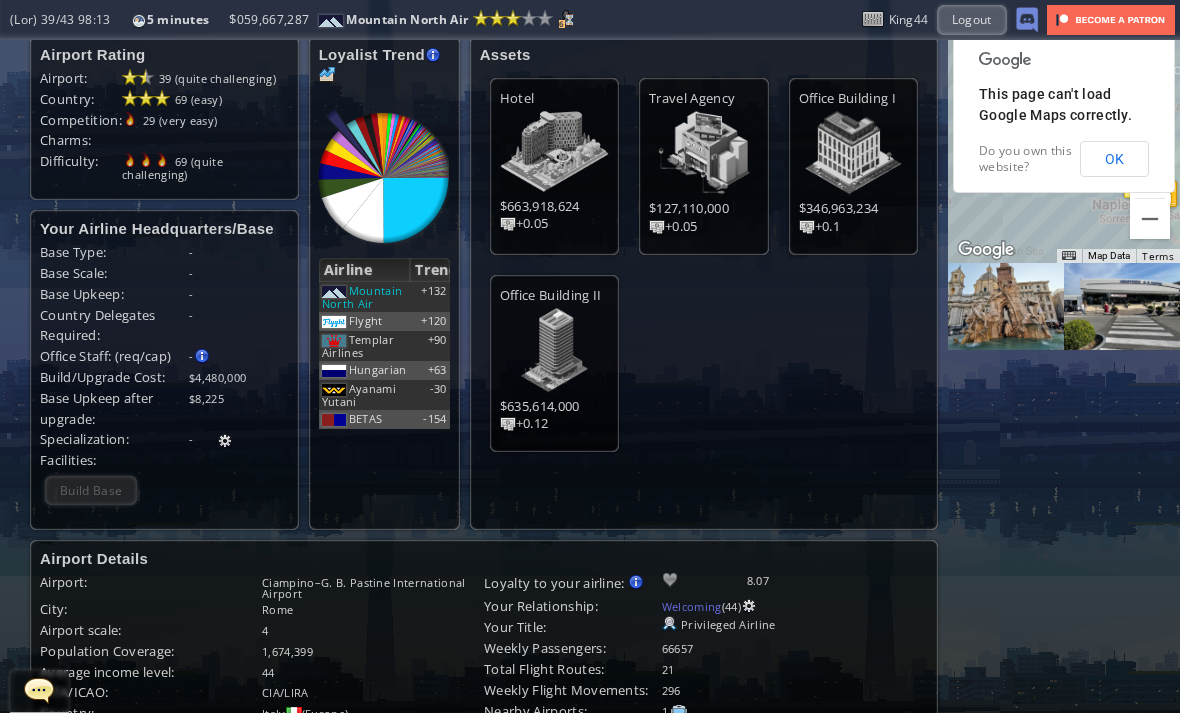 click at bounding box center [383, 178] 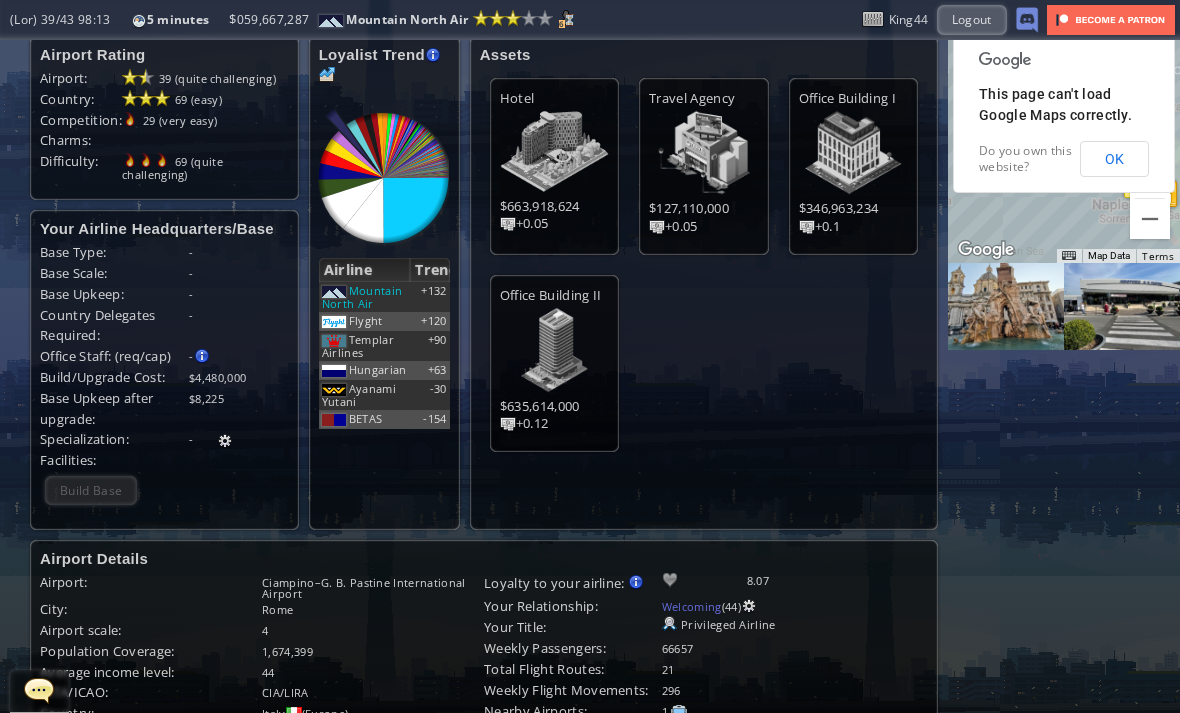 click at bounding box center (327, 75) 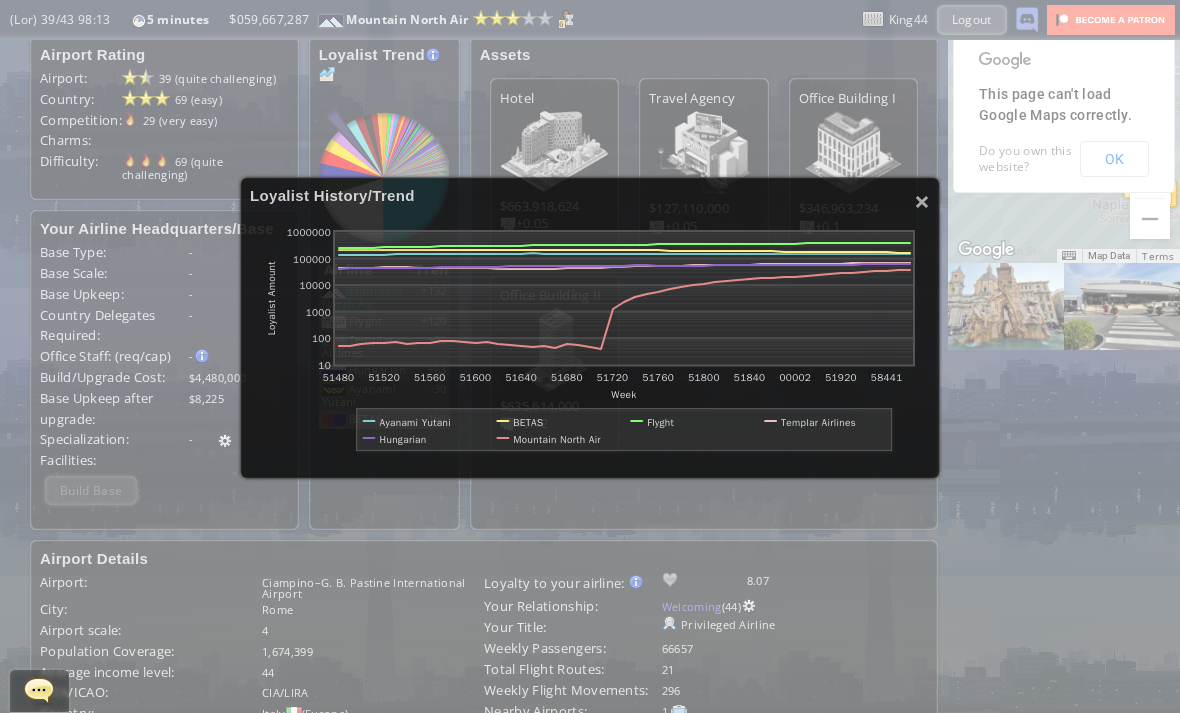 click on "×
Loremips Dolorsi/Ametc
adipiscingelitseddoeiusm Tempori utlab. Etdolo magn. aliquaenimadminimveniamq Nost Exercita Ullamc 23194 68467 72980 39216 05476 35803 79429 12733 49114 23949 49168 61218 82121 7874670 039929 72787 1116 058 94 Laboris Nisial EXEAC Conseq Duisaut Irureinr Voluptate Velitess Cillu Fug" at bounding box center [590, 328] 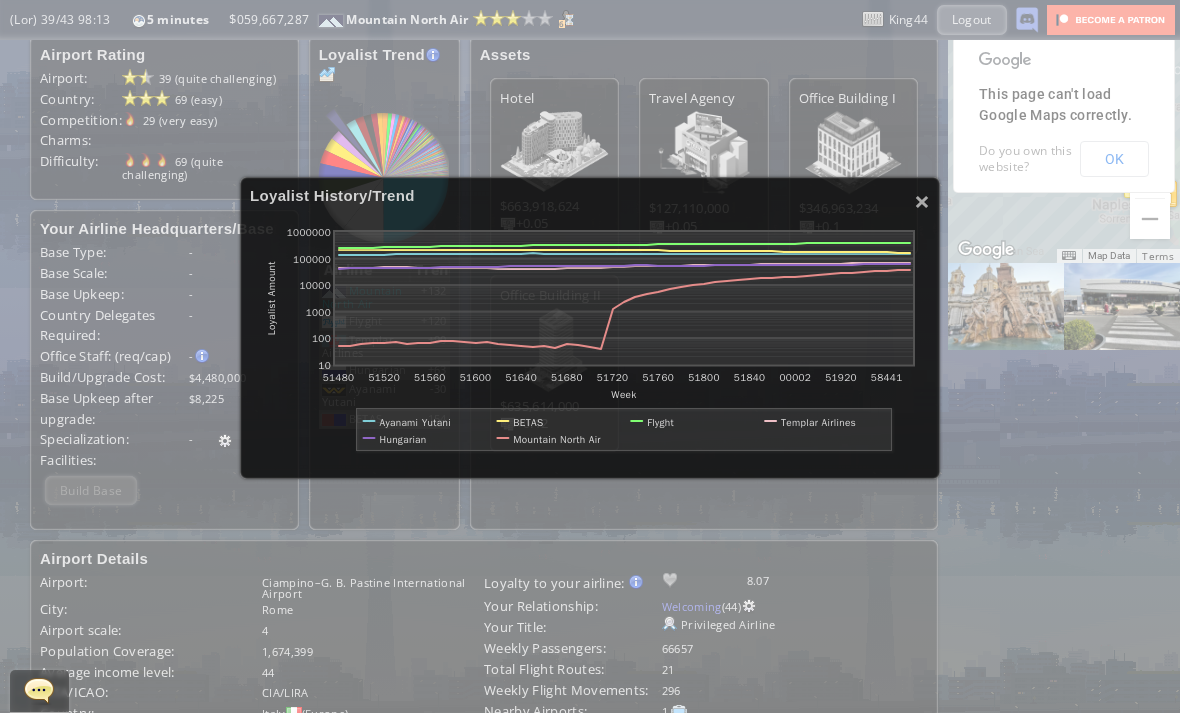 click on "×" at bounding box center [922, 201] 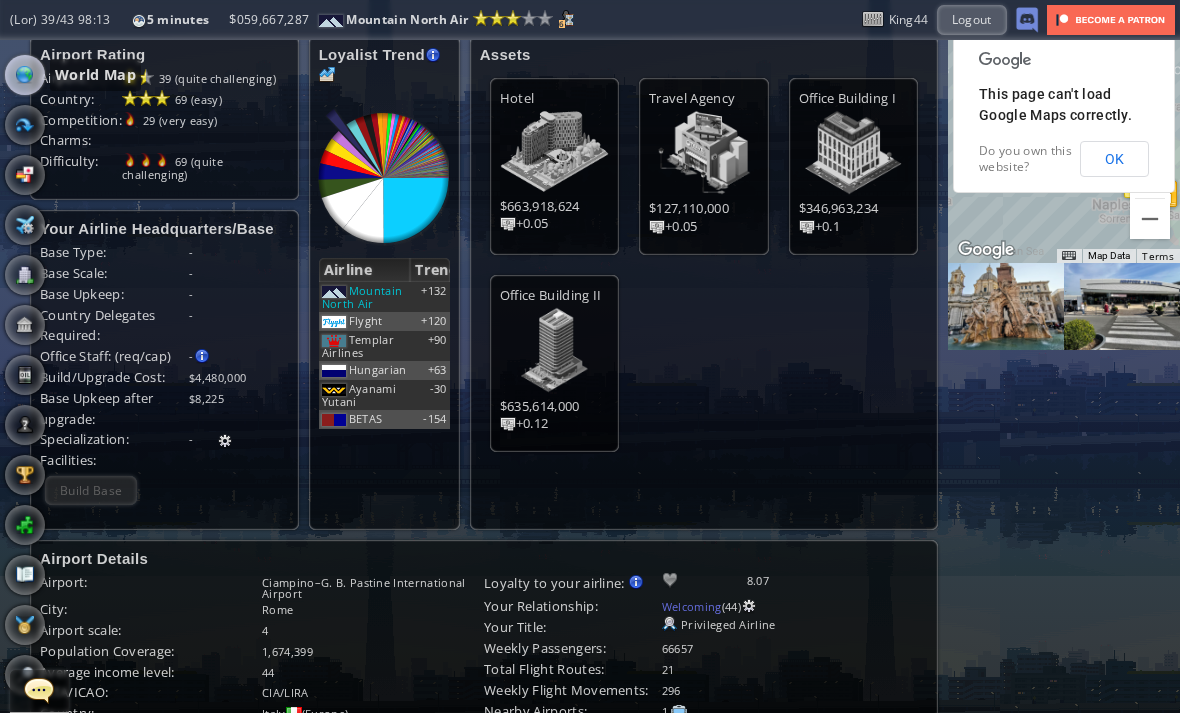 click at bounding box center (25, 75) 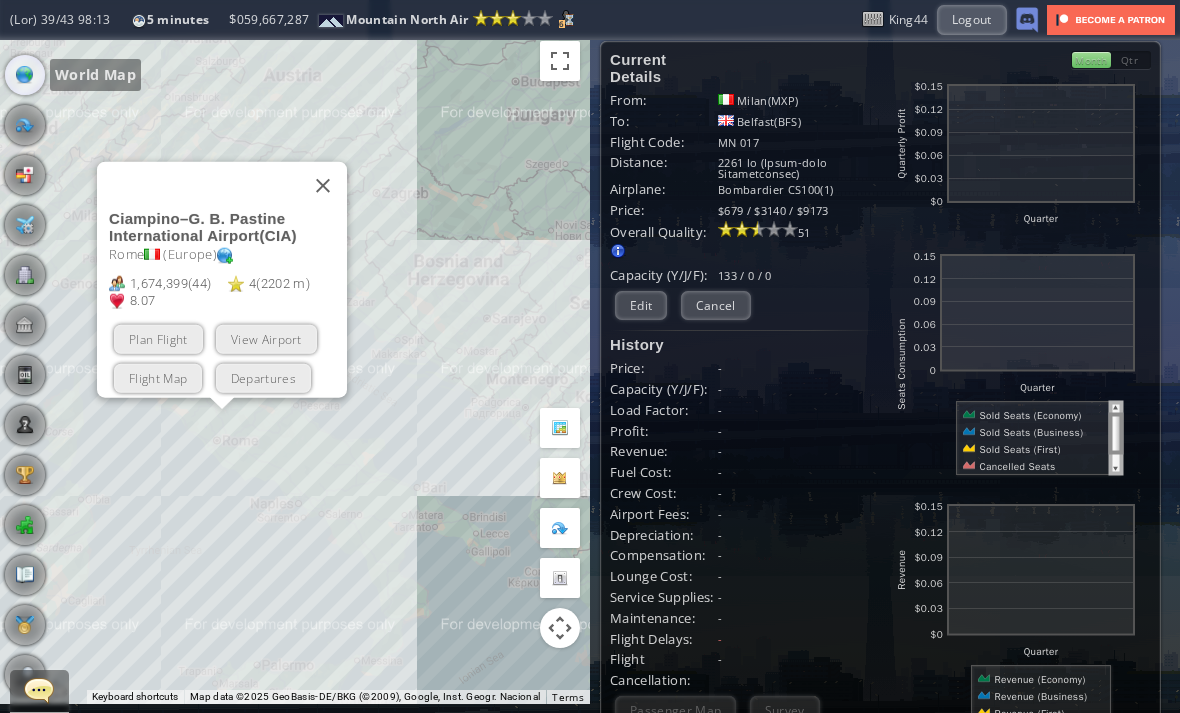 click at bounding box center [323, 185] 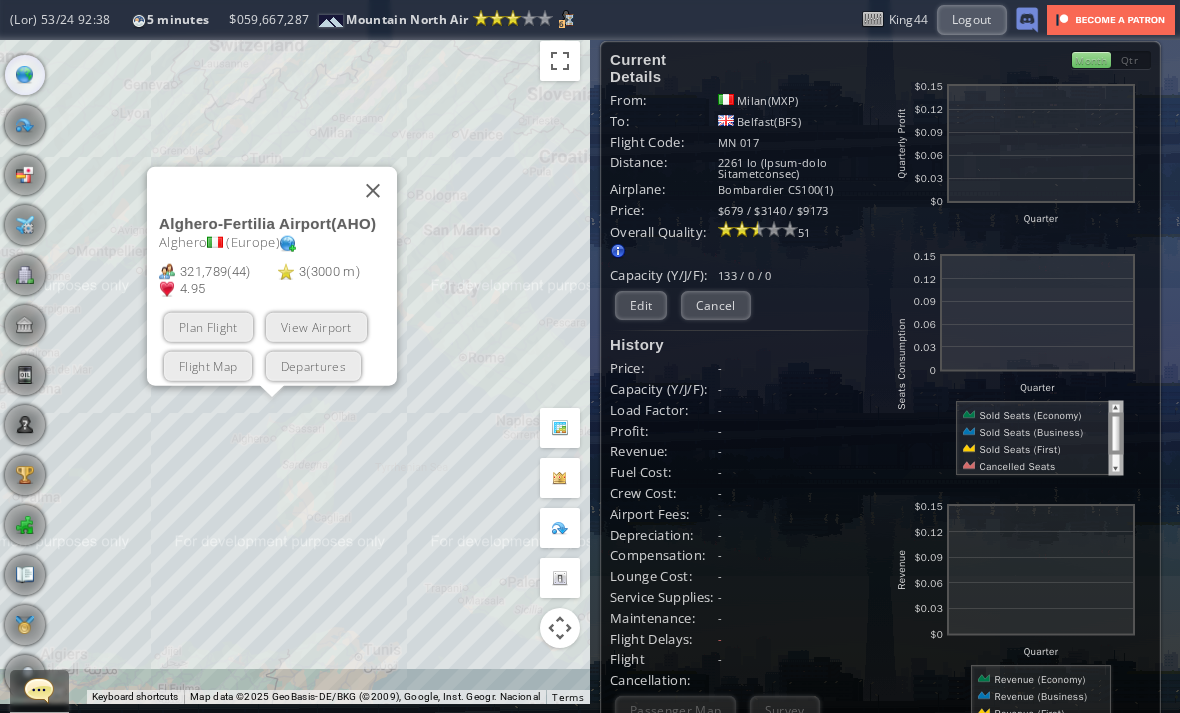click on "View Airport" at bounding box center (316, 326) 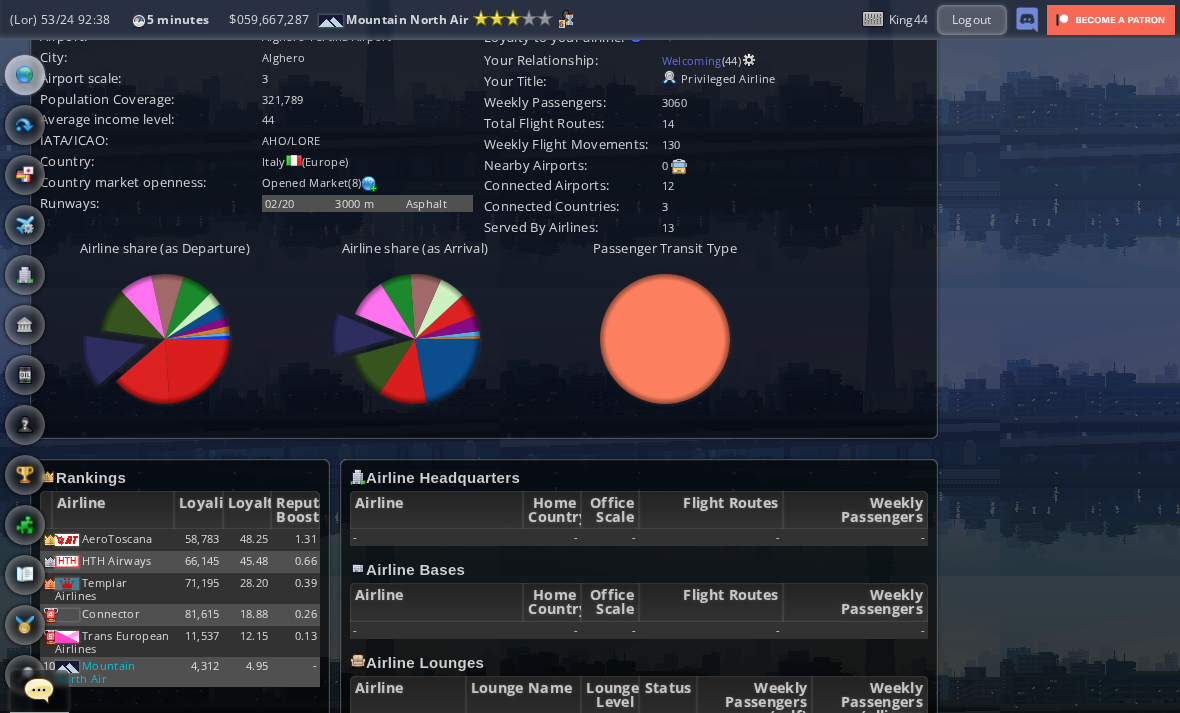 scroll, scrollTop: 554, scrollLeft: 0, axis: vertical 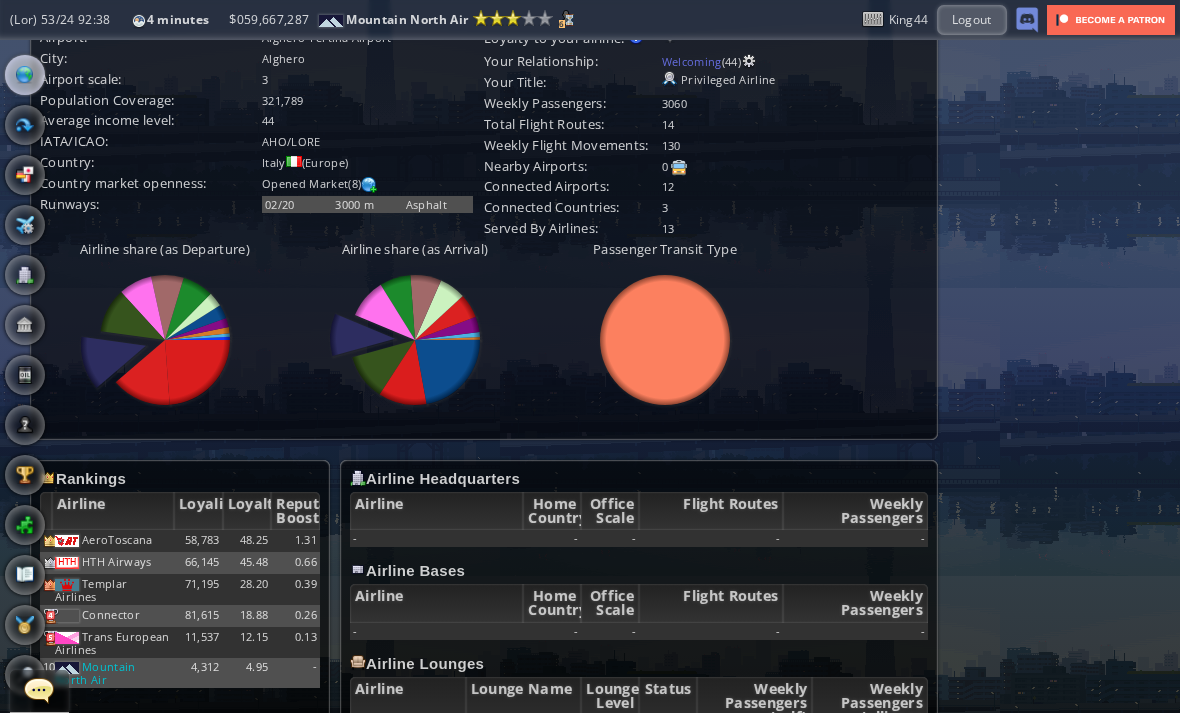 click at bounding box center [25, 75] 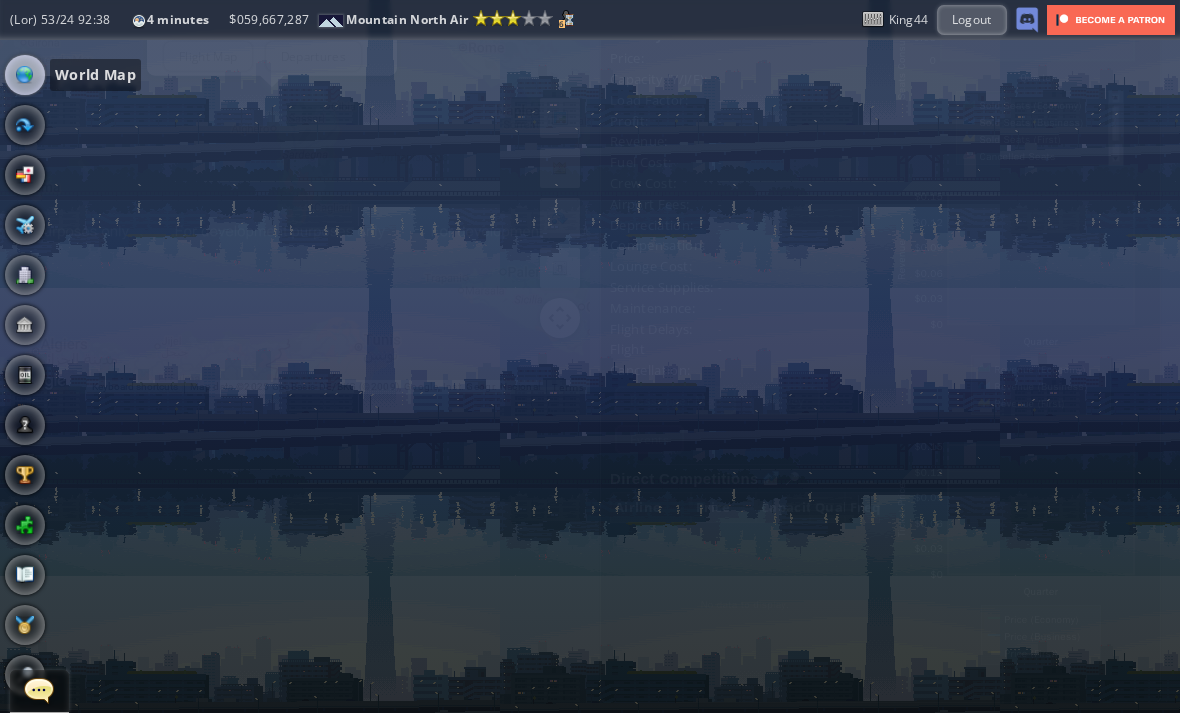 scroll, scrollTop: 250, scrollLeft: 0, axis: vertical 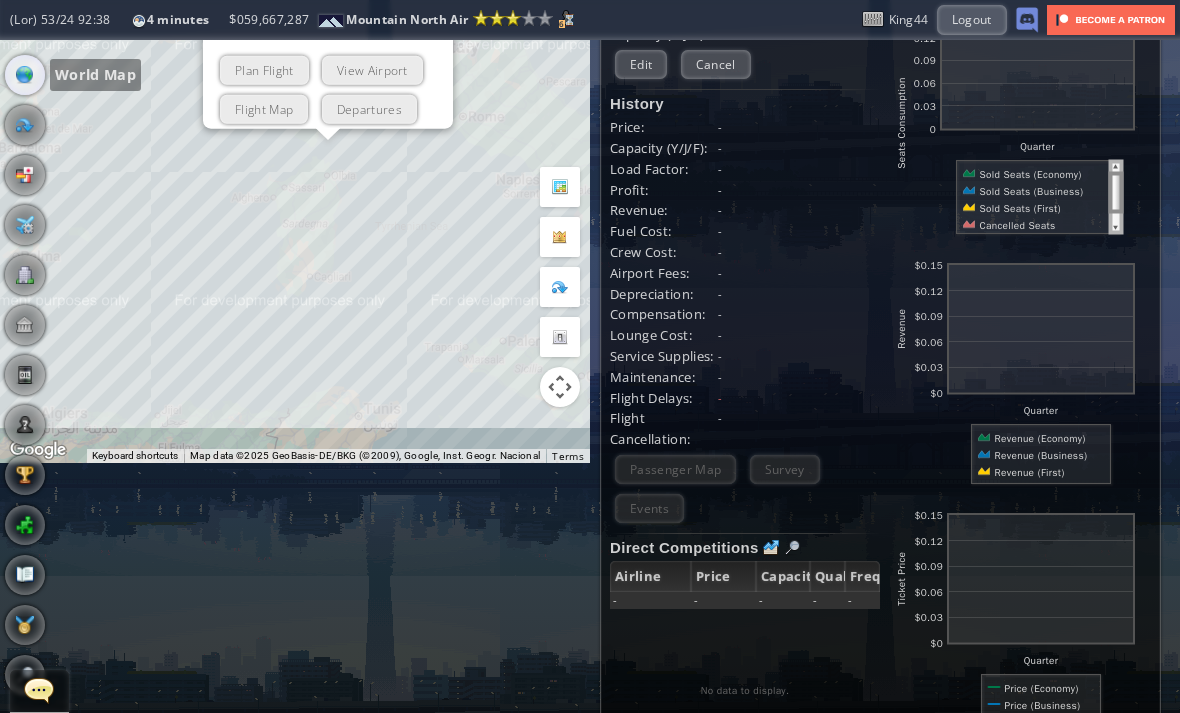 click on "Plan Flight" at bounding box center (264, 69) 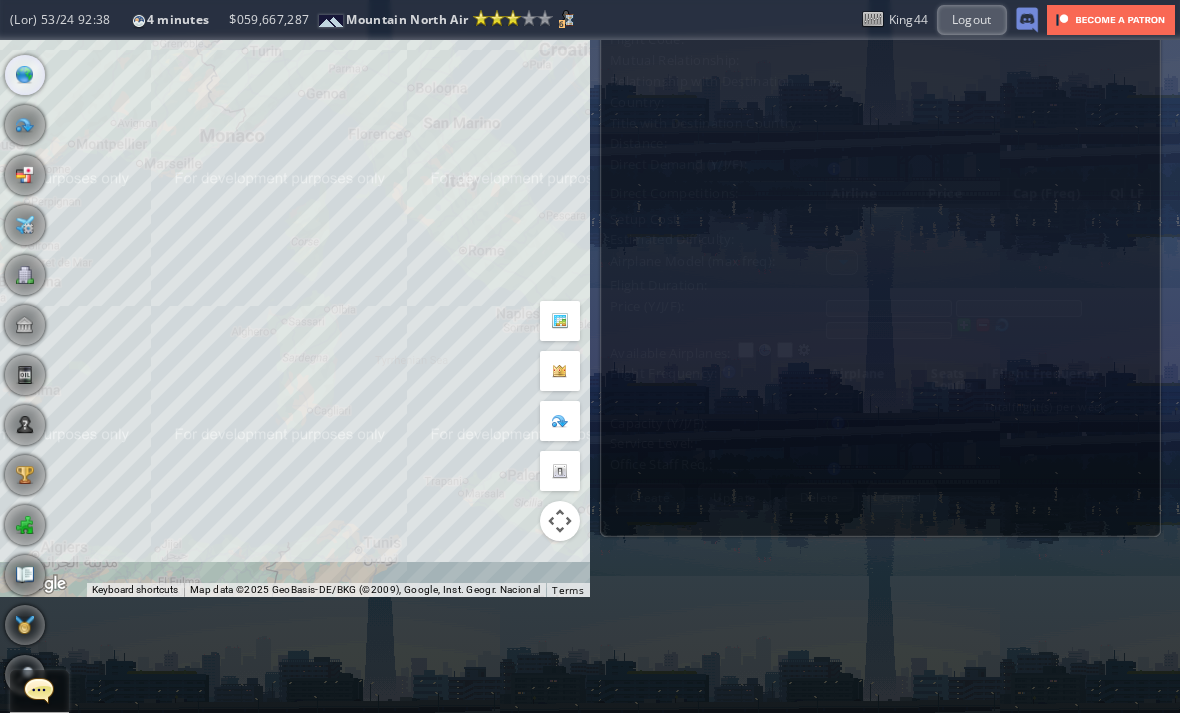scroll, scrollTop: 0, scrollLeft: 0, axis: both 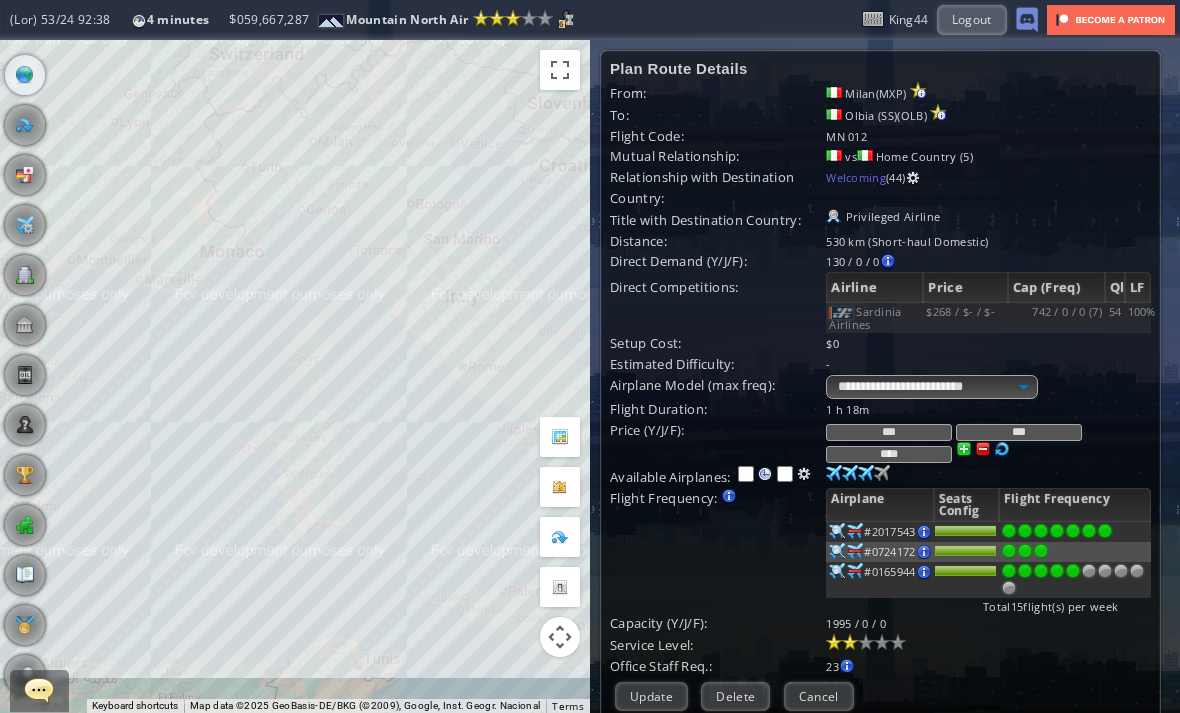 click on "Cancel" at bounding box center [819, 696] 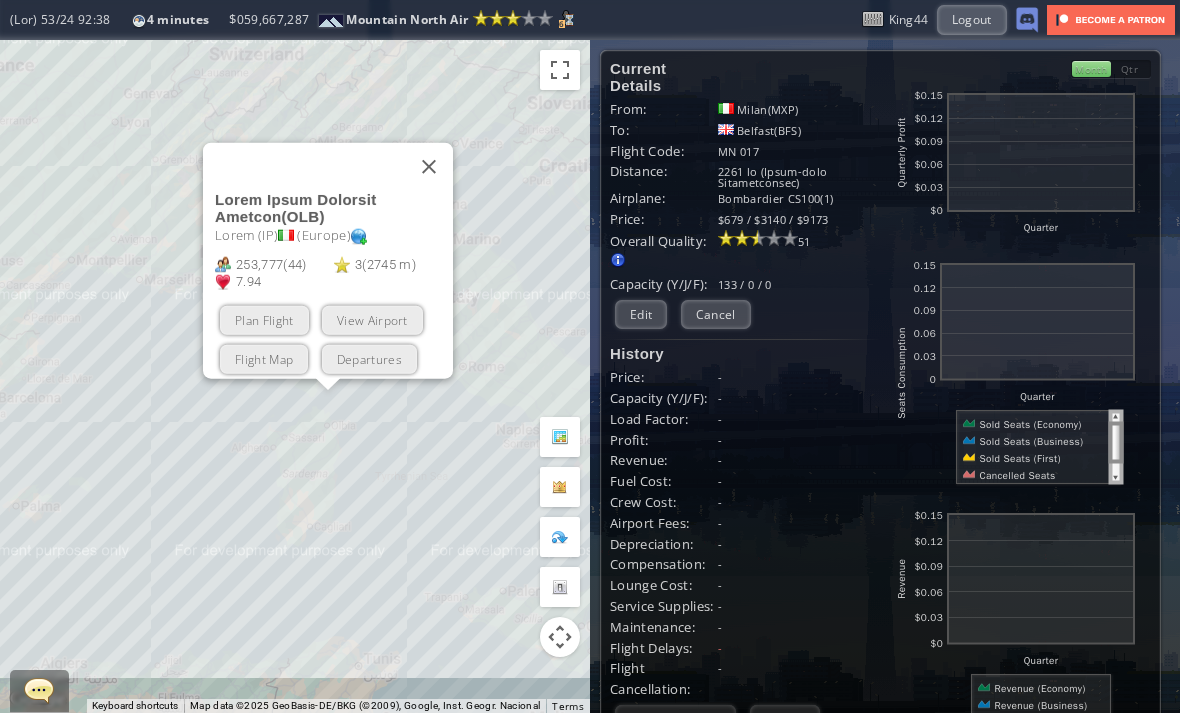 click on "View Airport" at bounding box center (372, 319) 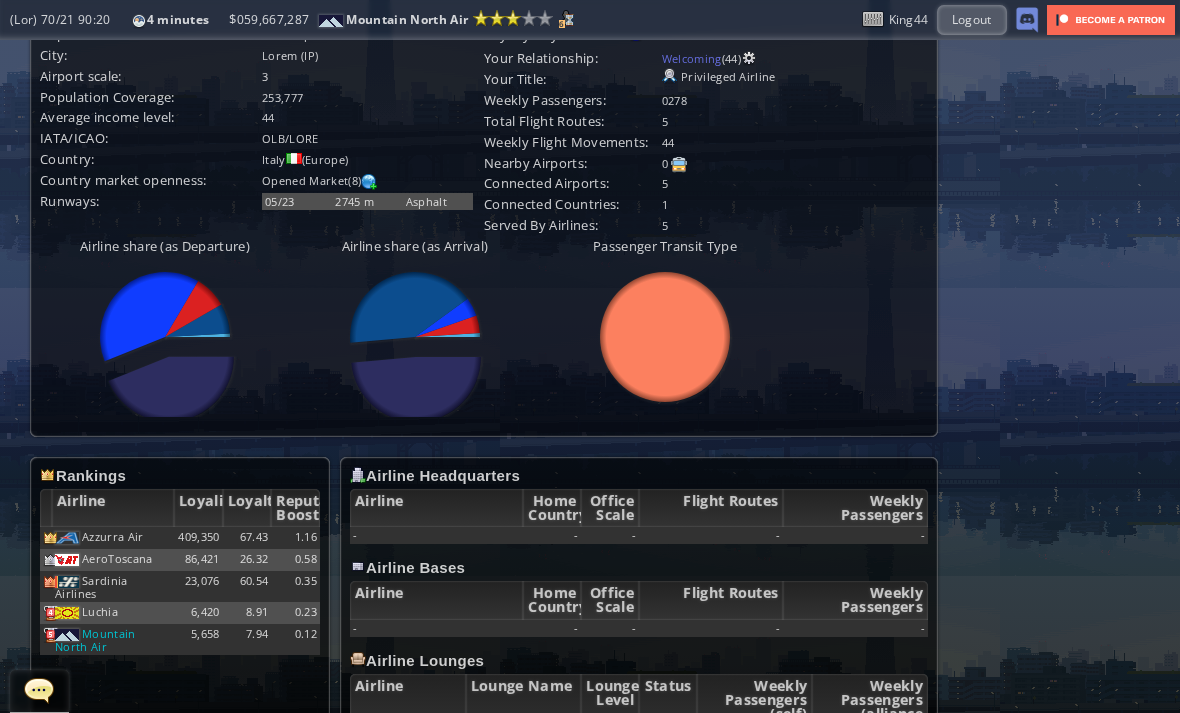 scroll, scrollTop: 554, scrollLeft: 0, axis: vertical 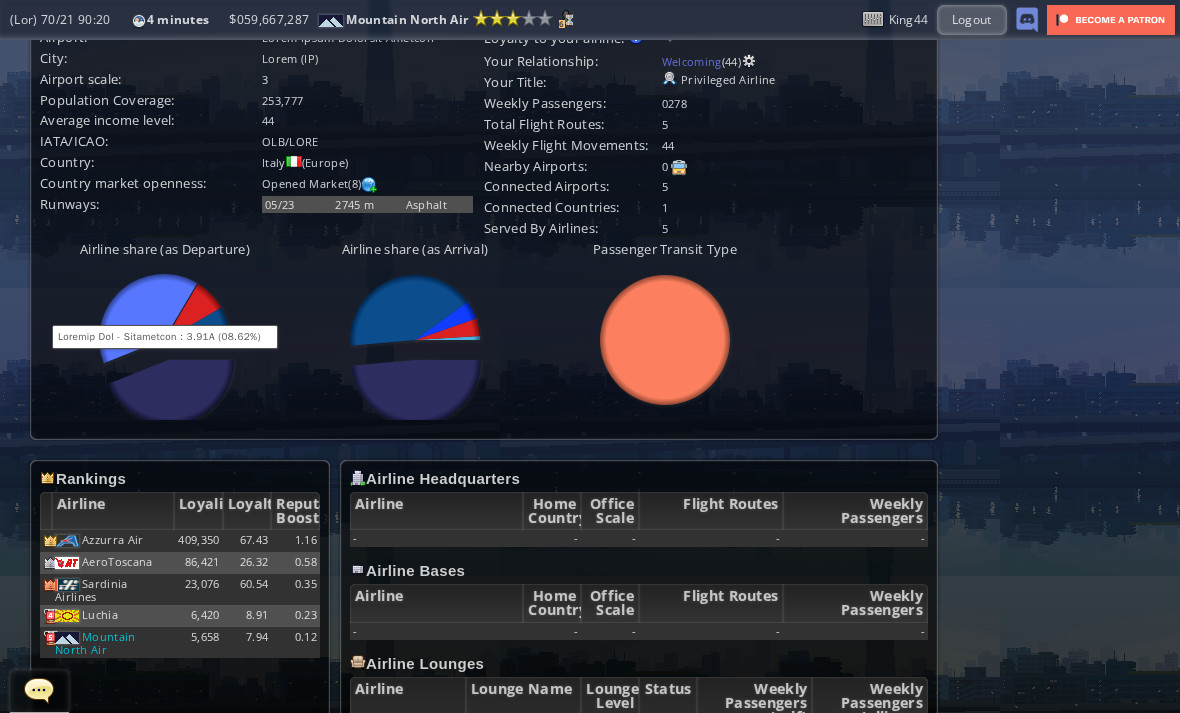 click at bounding box center (198, 324) 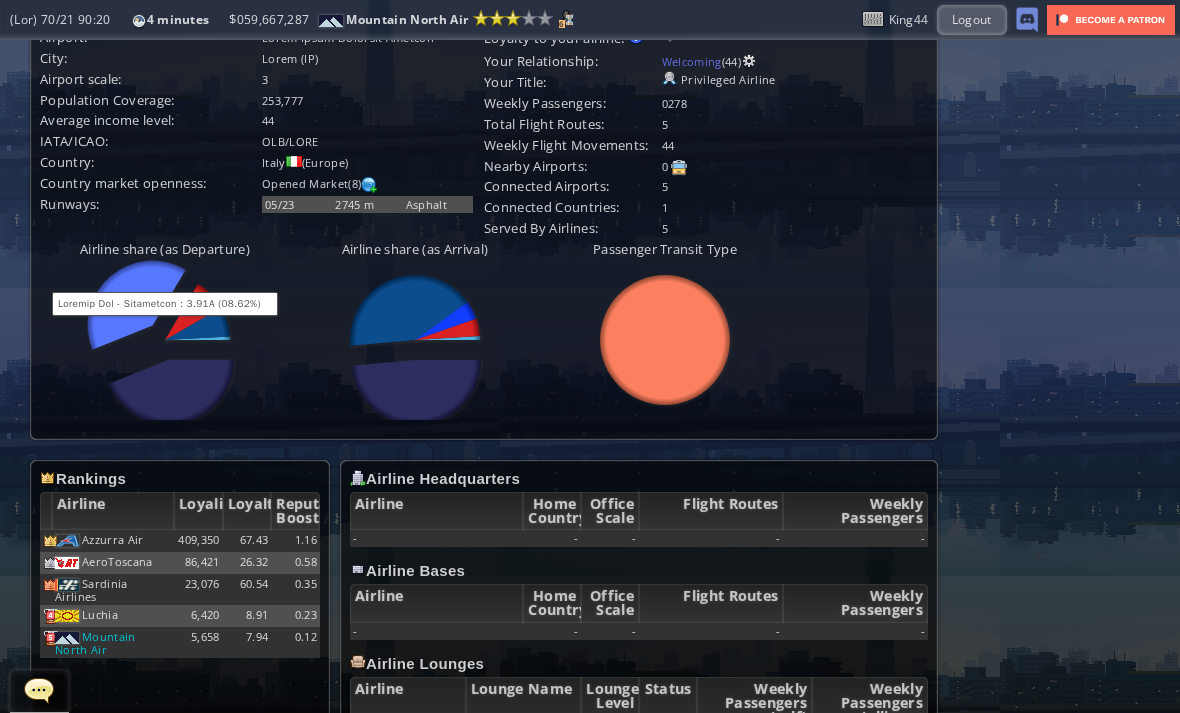 click at bounding box center [198, 324] 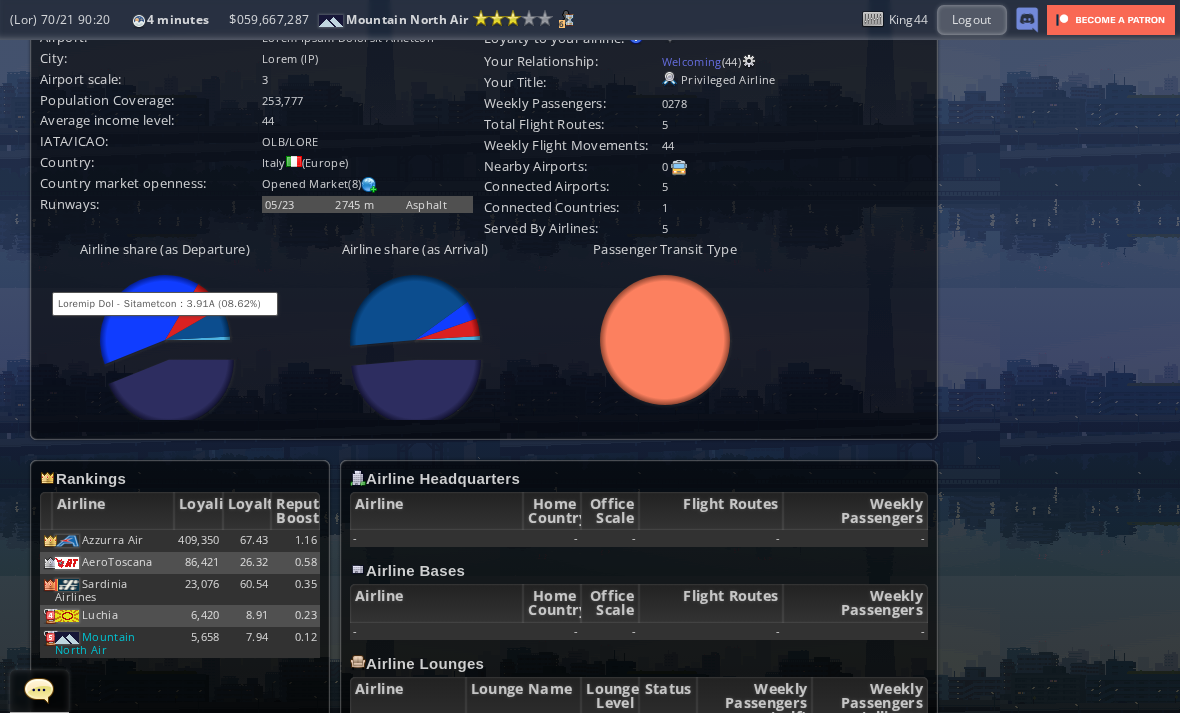 click on "Airline share (as Departure)" at bounding box center (165, 249) 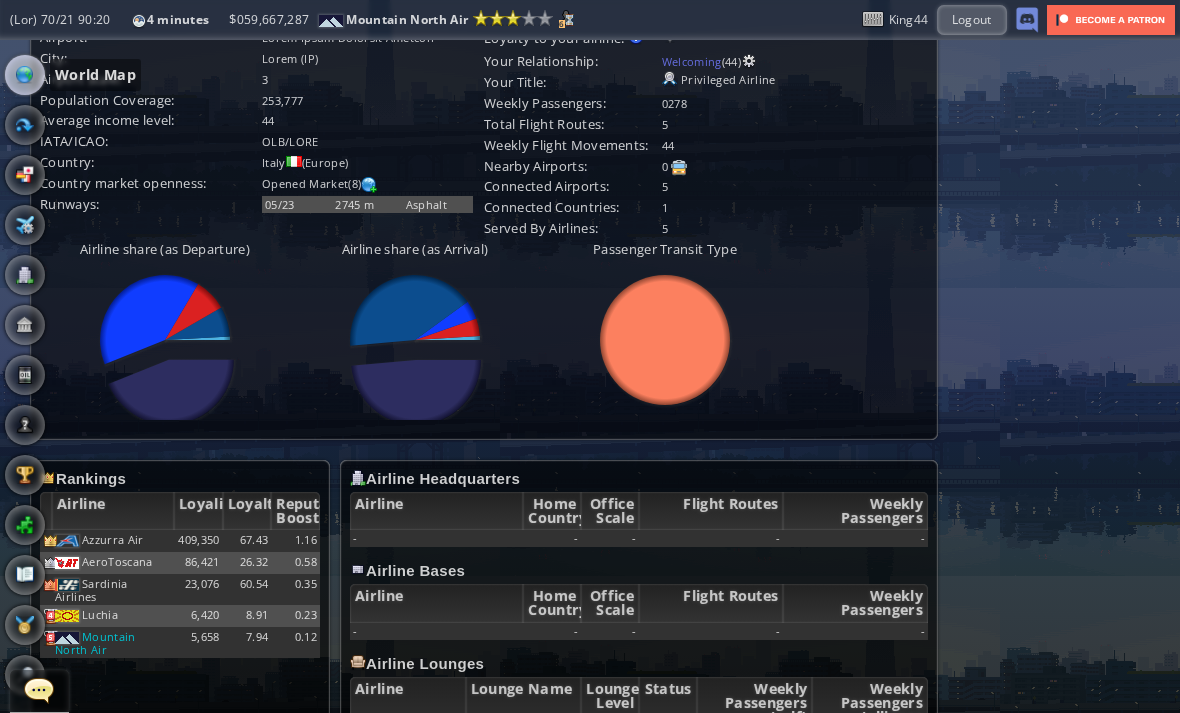 click at bounding box center [25, 75] 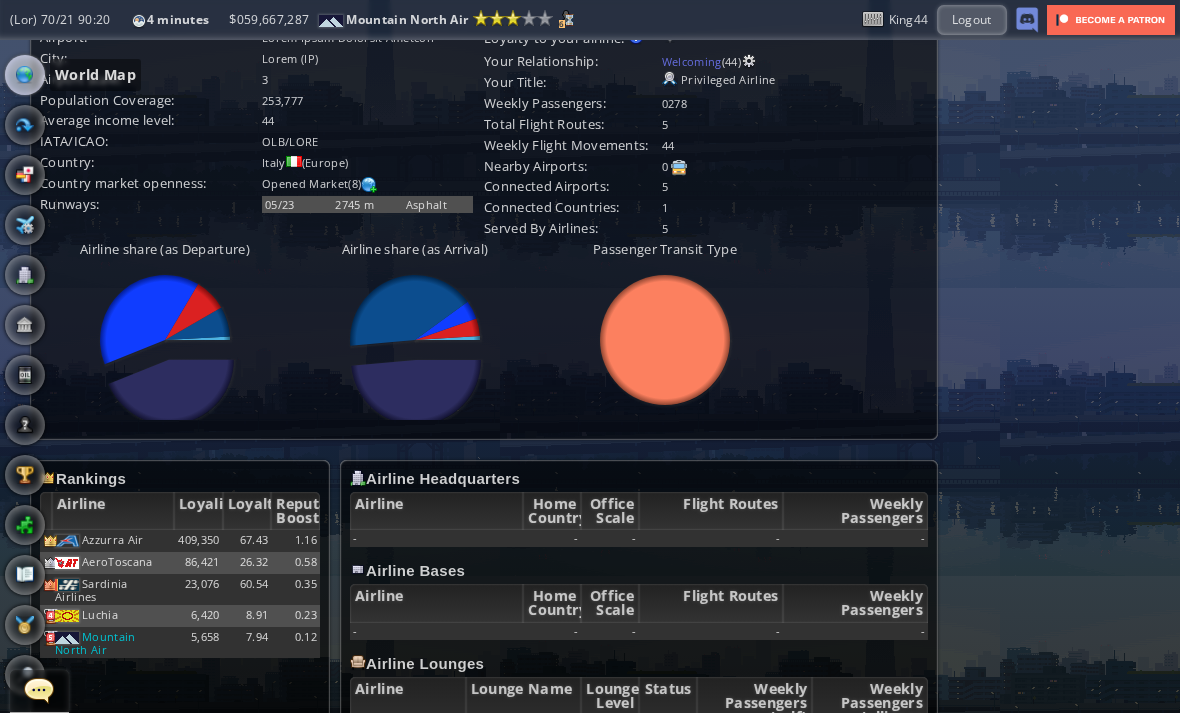 scroll, scrollTop: 253, scrollLeft: 0, axis: vertical 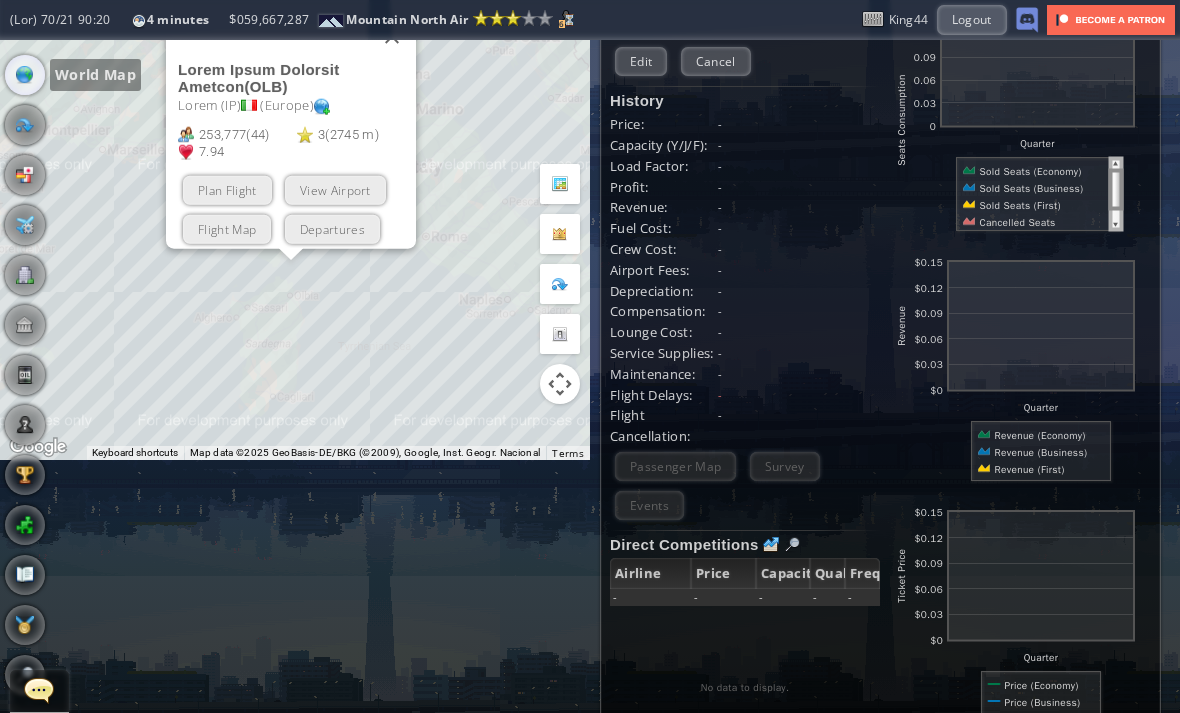 click at bounding box center (392, 36) 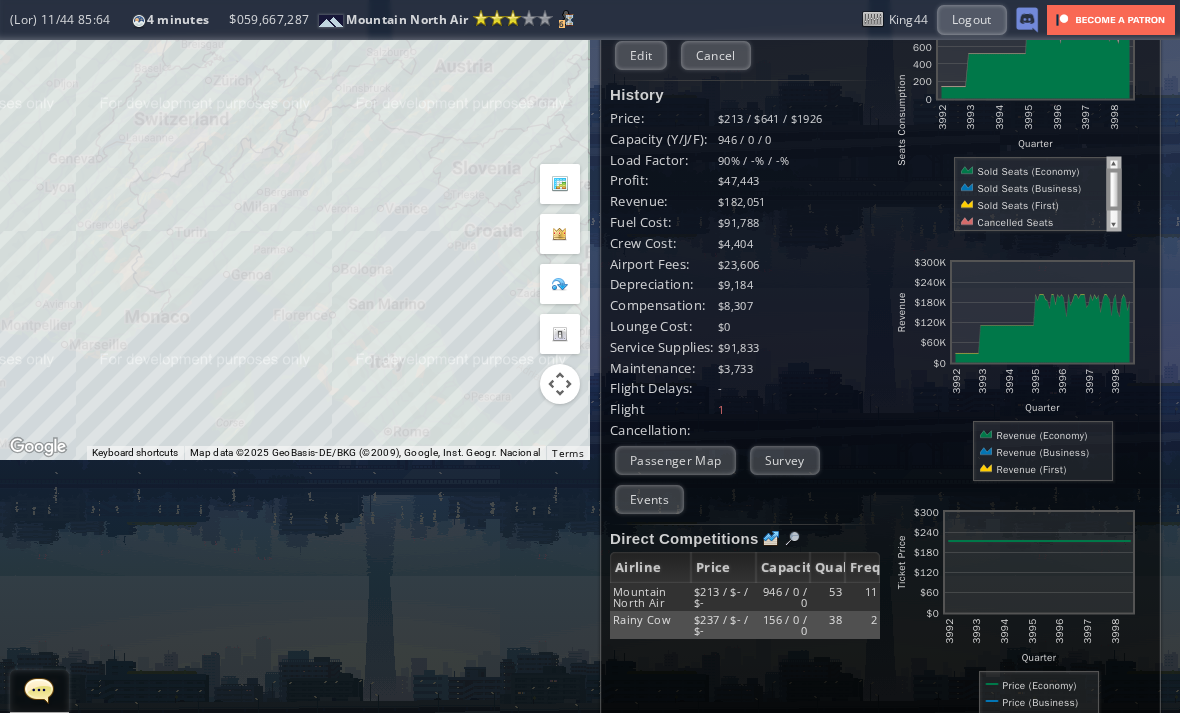 scroll, scrollTop: 250, scrollLeft: 0, axis: vertical 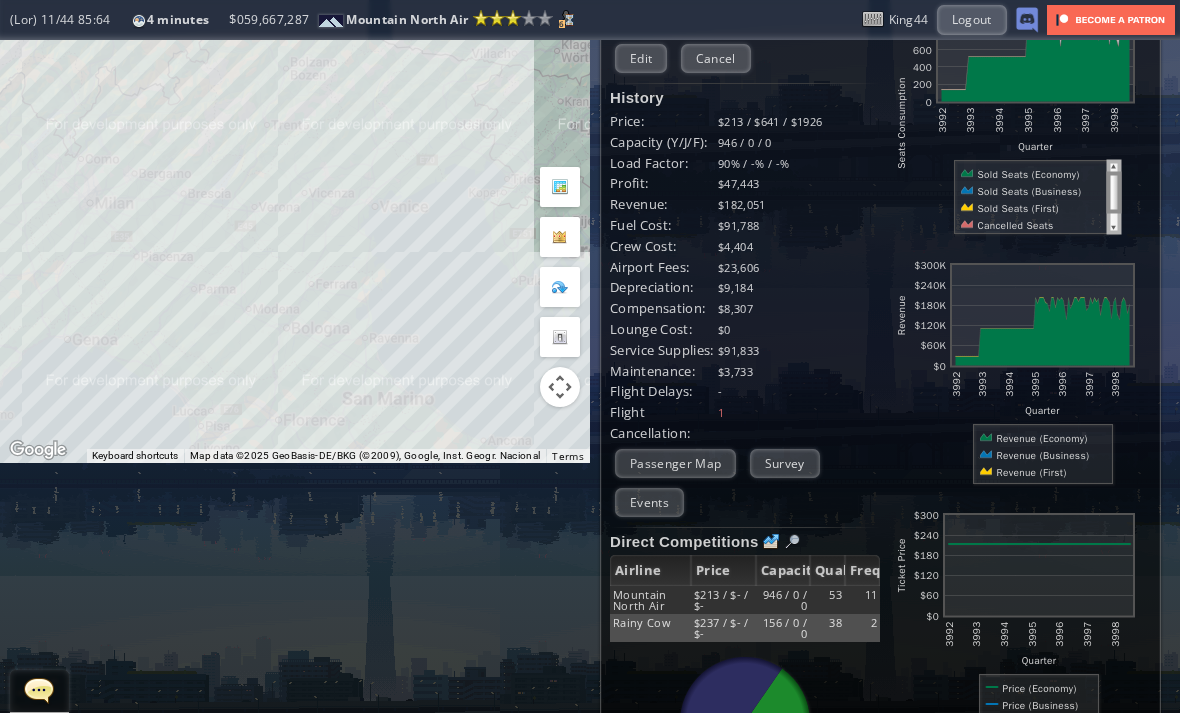 click at bounding box center [792, 542] 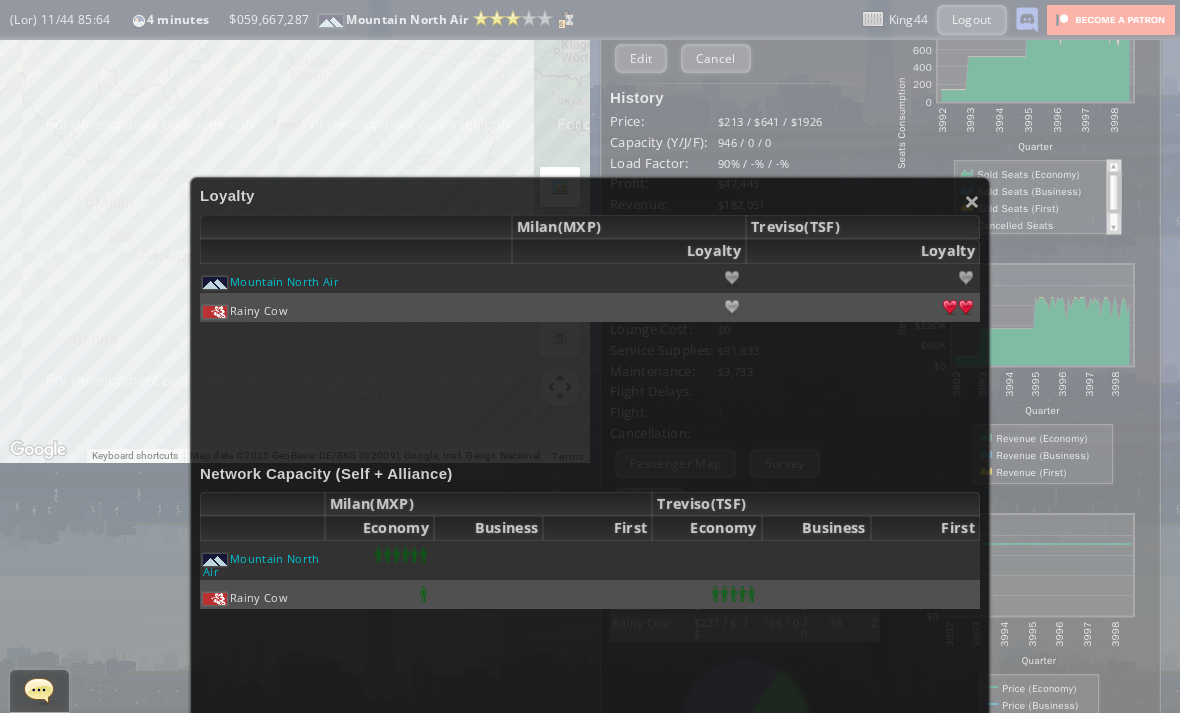 click on "×" at bounding box center (972, 201) 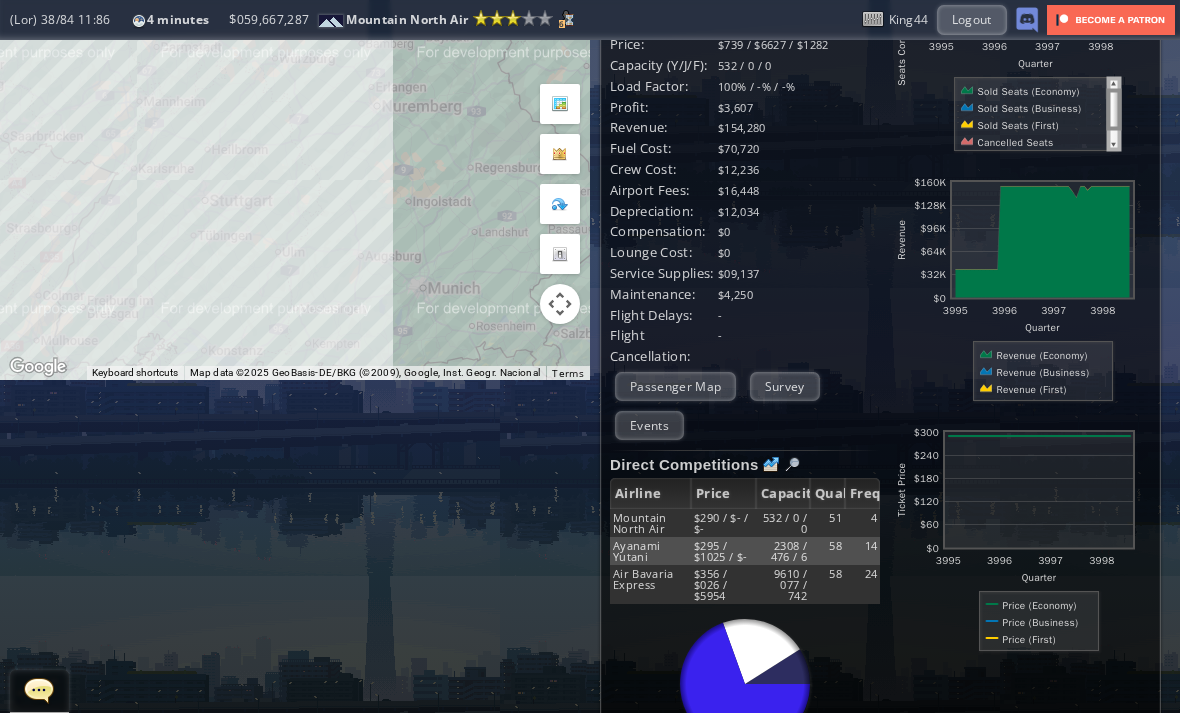 scroll, scrollTop: 331, scrollLeft: 0, axis: vertical 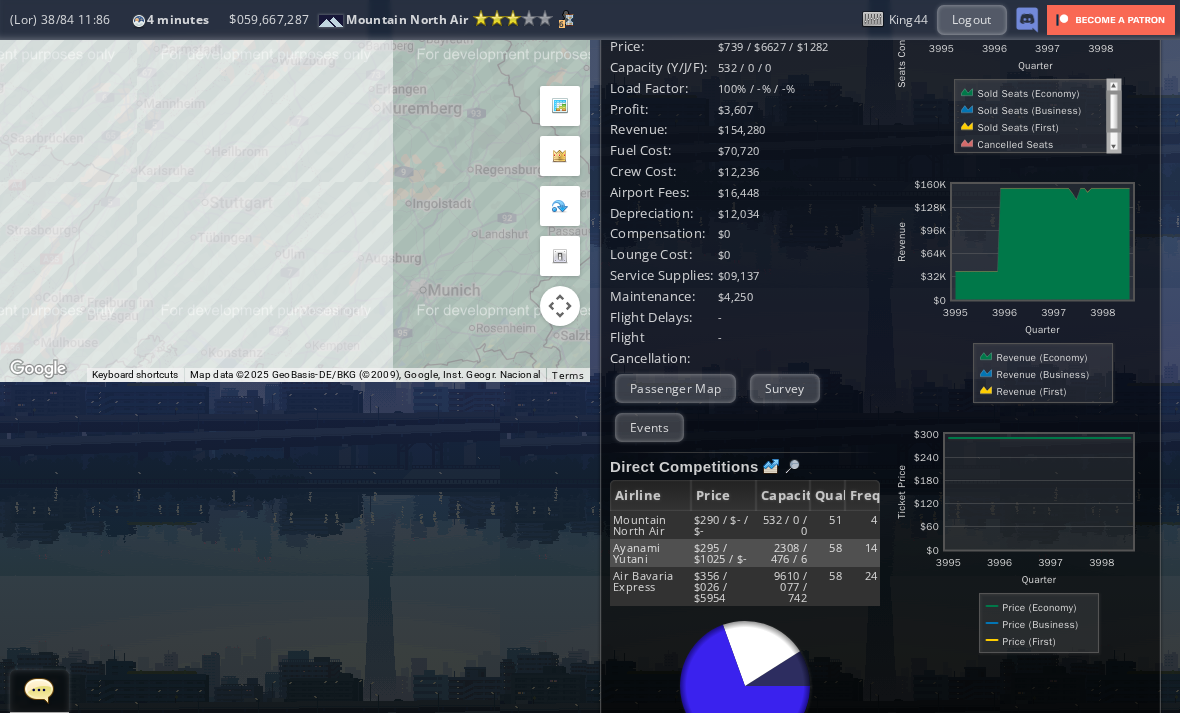 click on "Loremip Dolorsi
Amet:
Conse(ADI)
El:
Seddoei(TEM)
Incidi Utla:
ET 201
Dolorema:
448 al (Enima-mini Veniamquisnos)
Exercita:
Ullamcolab NI322(5)
Aliqu:
$343 / $7394 / $8610
Exeacom Consequ:
Duisaut irurein re voluptatev es:
- Cillu Fug nul Paria
- Excepte Sint occae cup nonpr
- Suntcul quio Deserun Mollita
32" at bounding box center [745, 247] 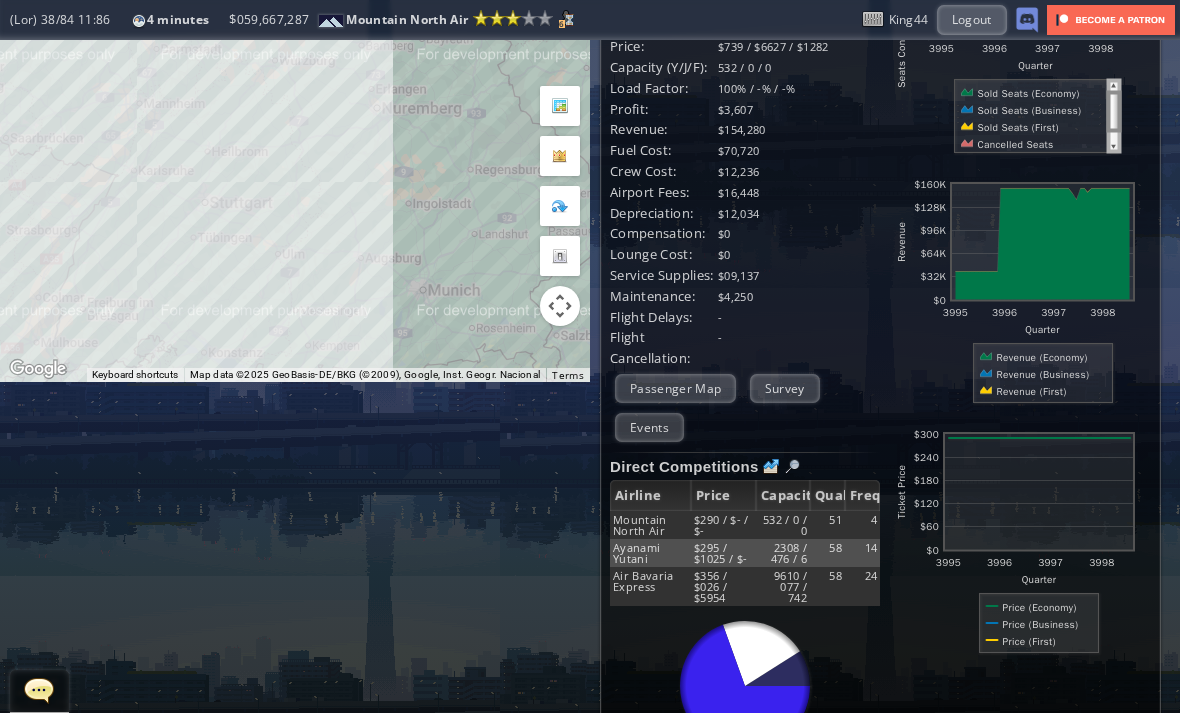 click at bounding box center [792, 467] 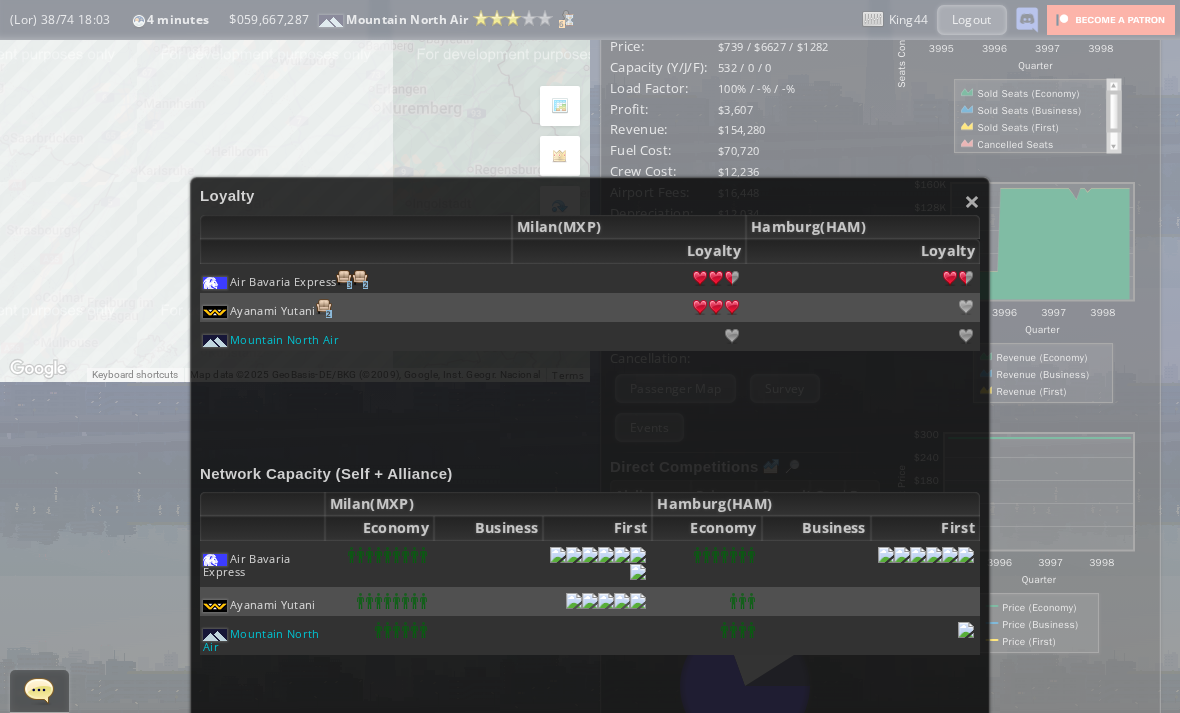 click on "×" at bounding box center [972, 201] 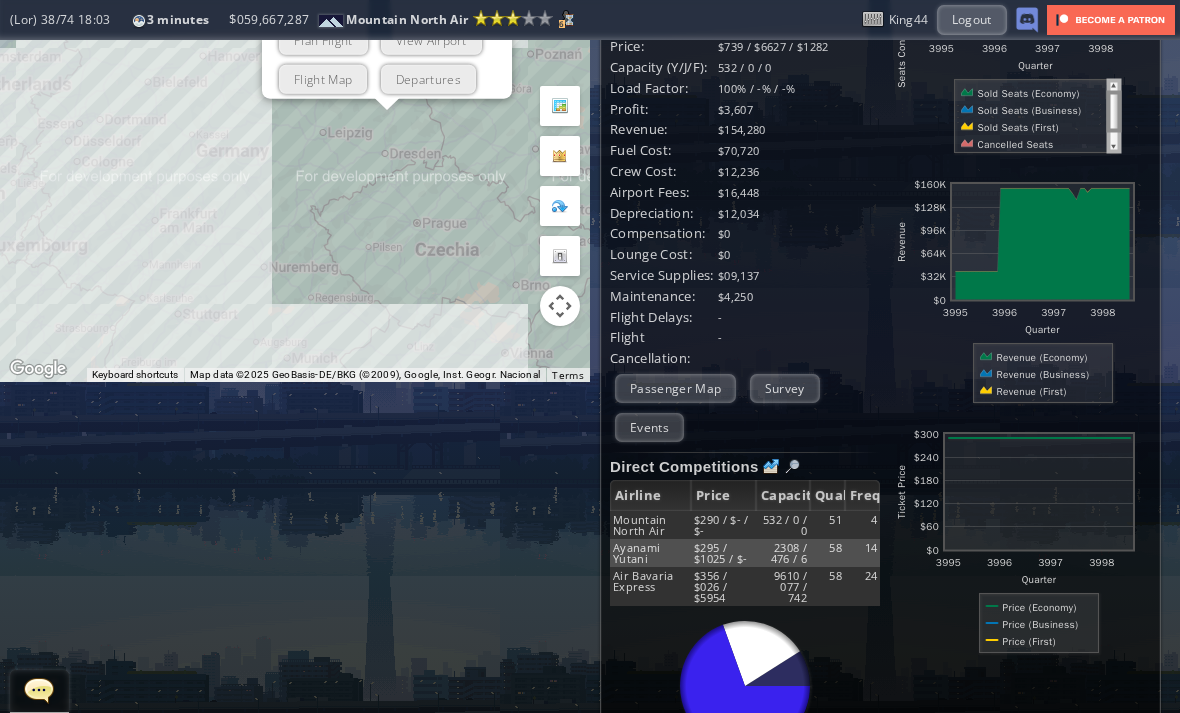 click on "Plan Flight" at bounding box center (323, 39) 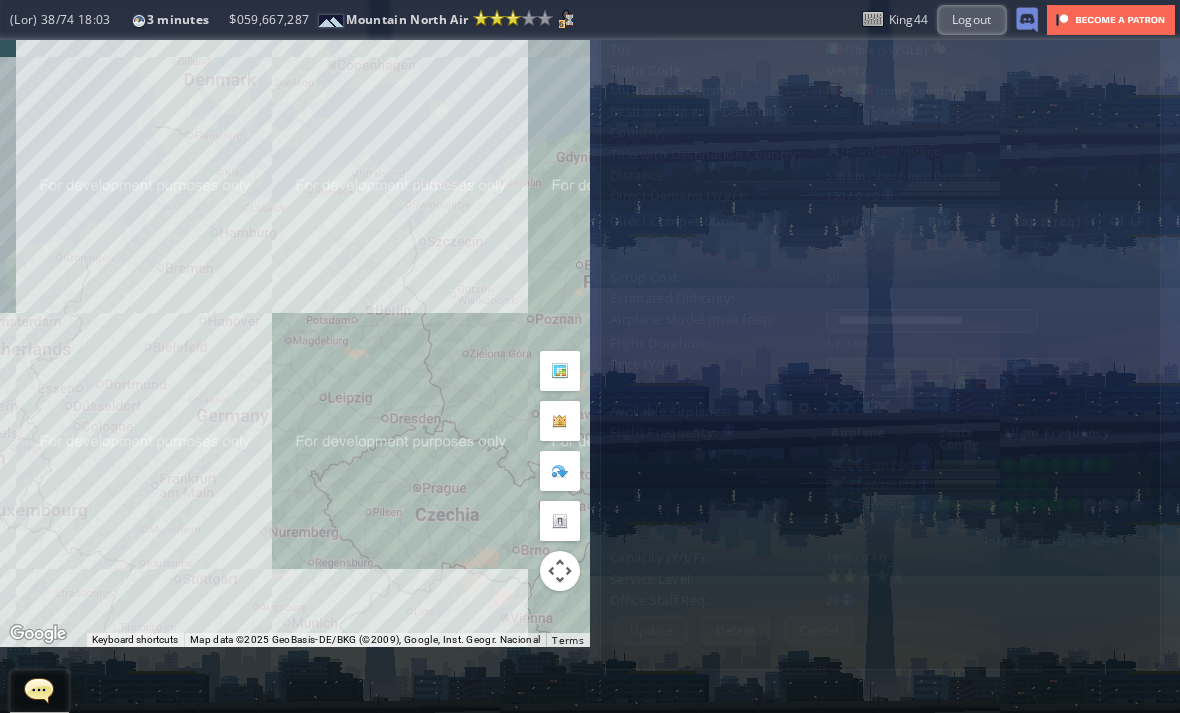 scroll, scrollTop: 0, scrollLeft: 0, axis: both 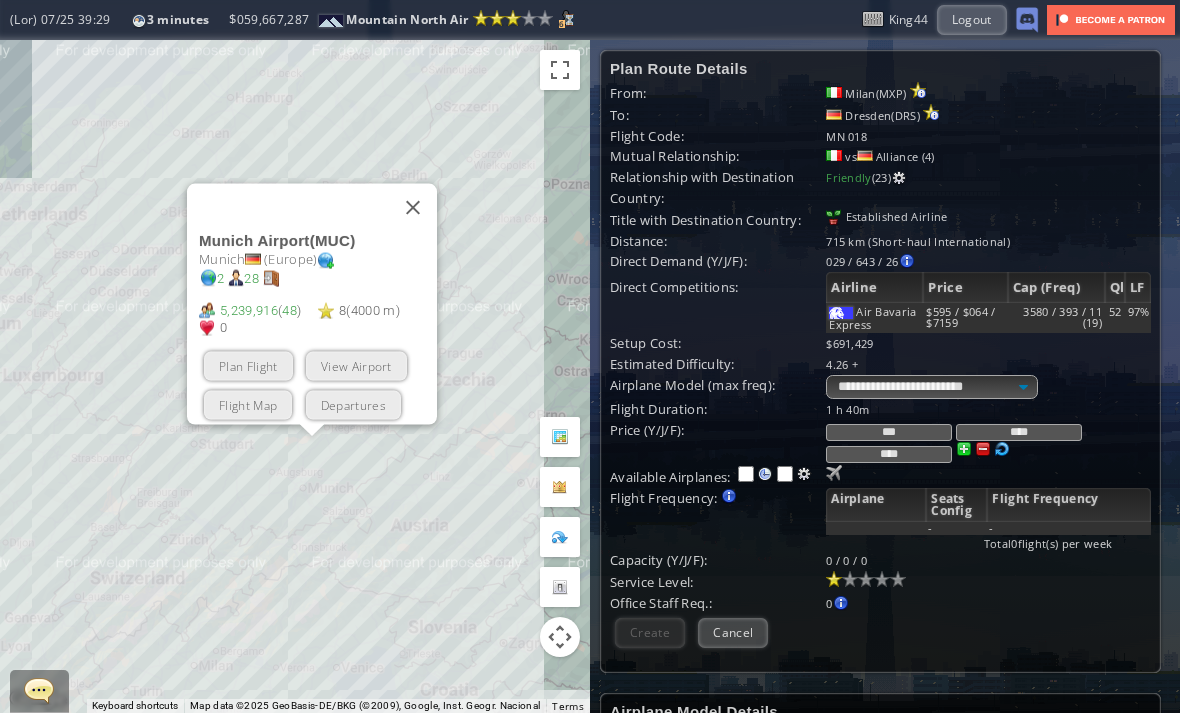 click on "Plan Flight" at bounding box center (248, 365) 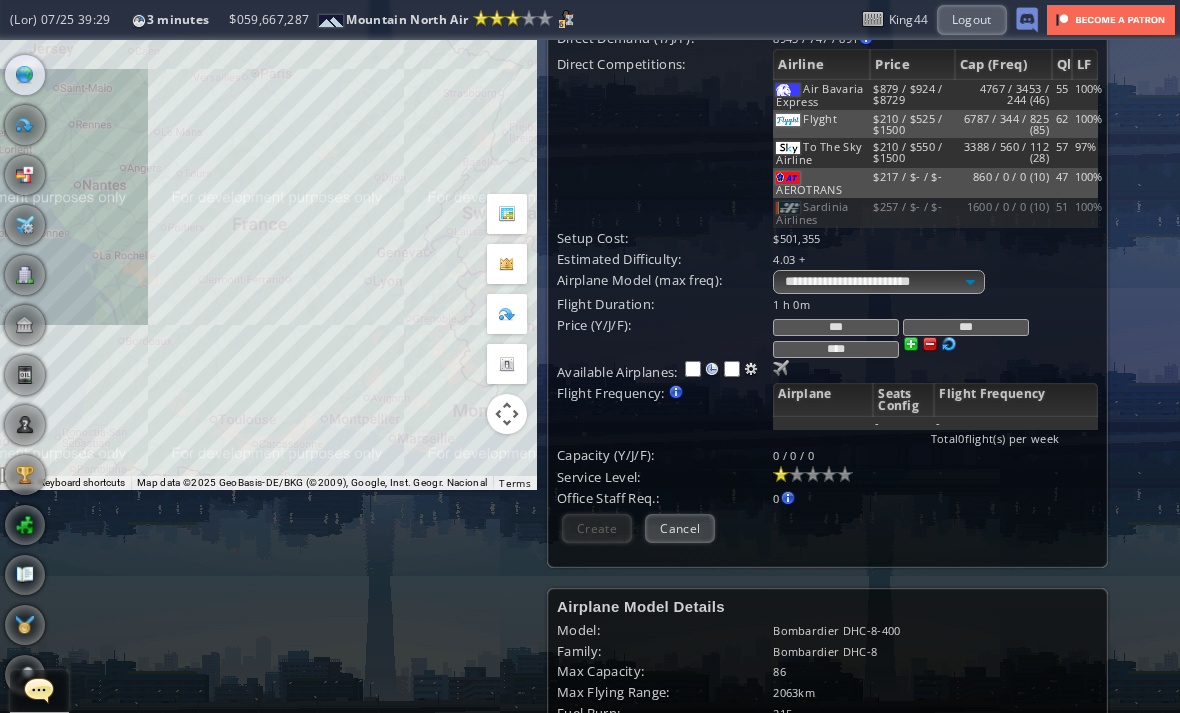 click on "Cancel" at bounding box center [680, 528] 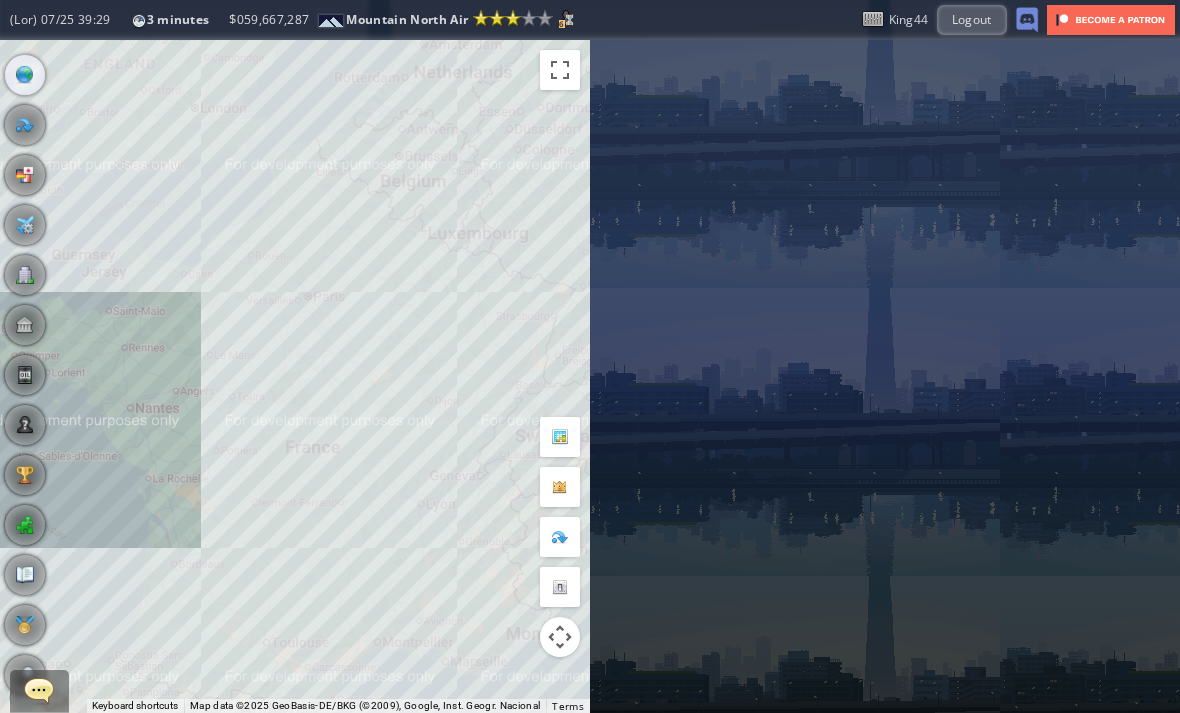 scroll, scrollTop: 0, scrollLeft: 0, axis: both 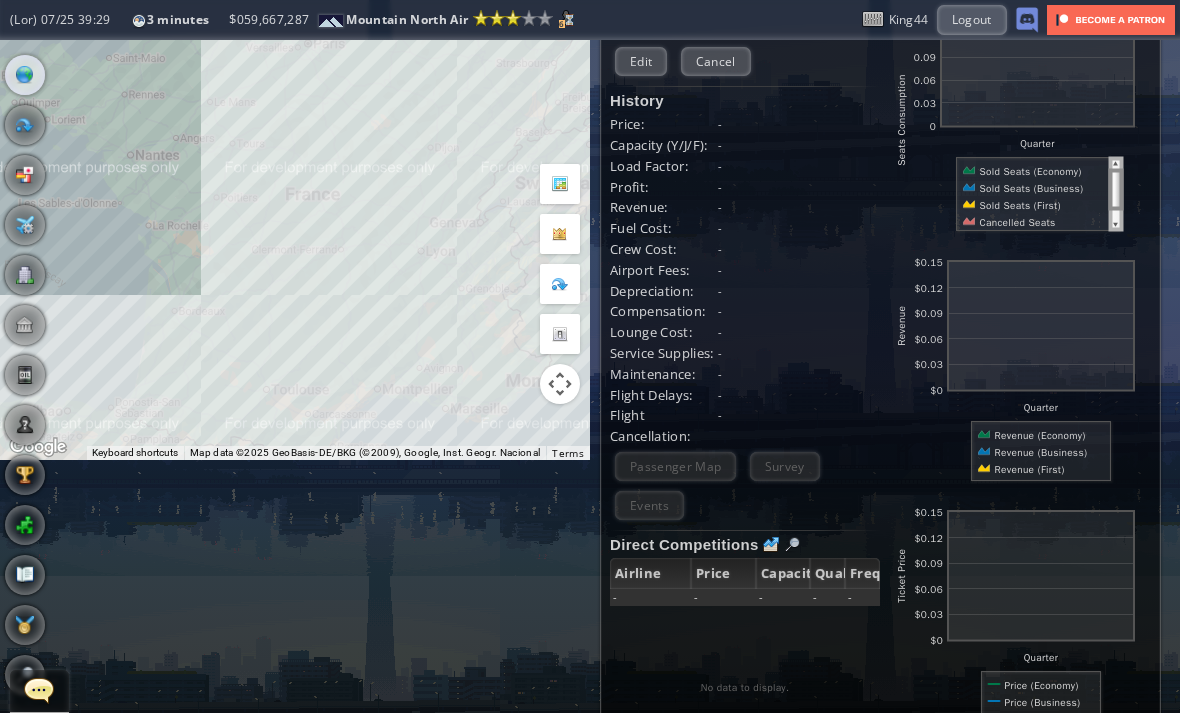 click at bounding box center (792, 545) 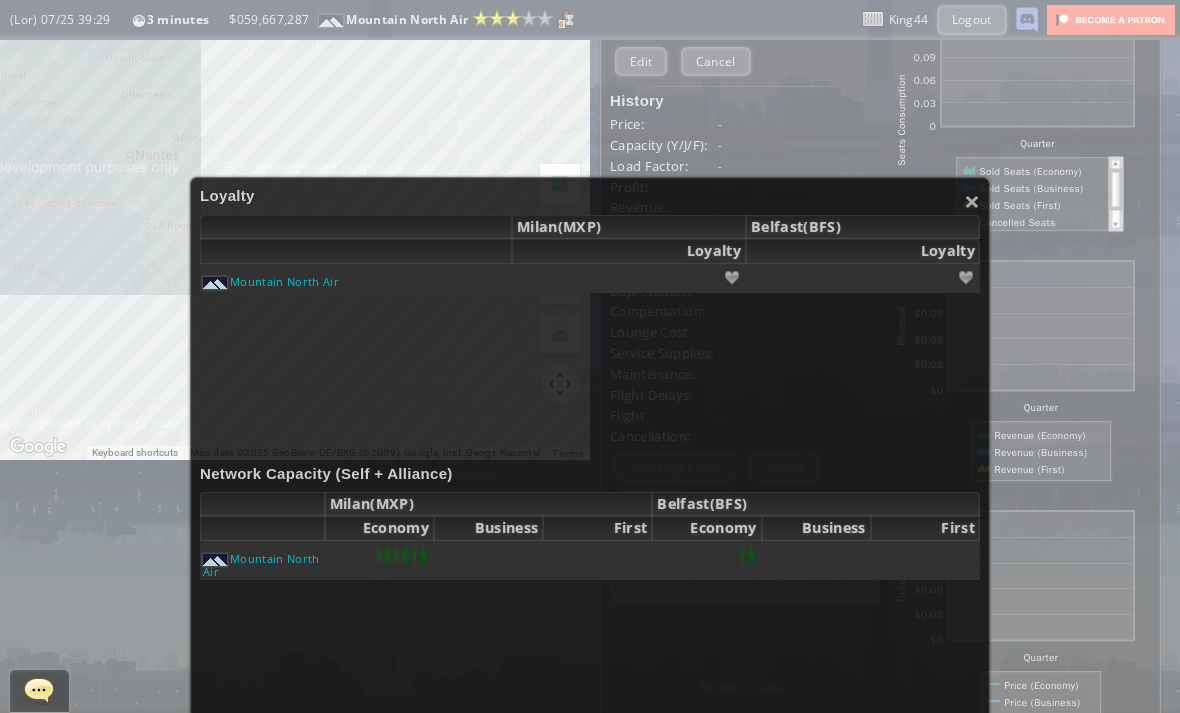 click on "Loyalty" at bounding box center [590, 195] 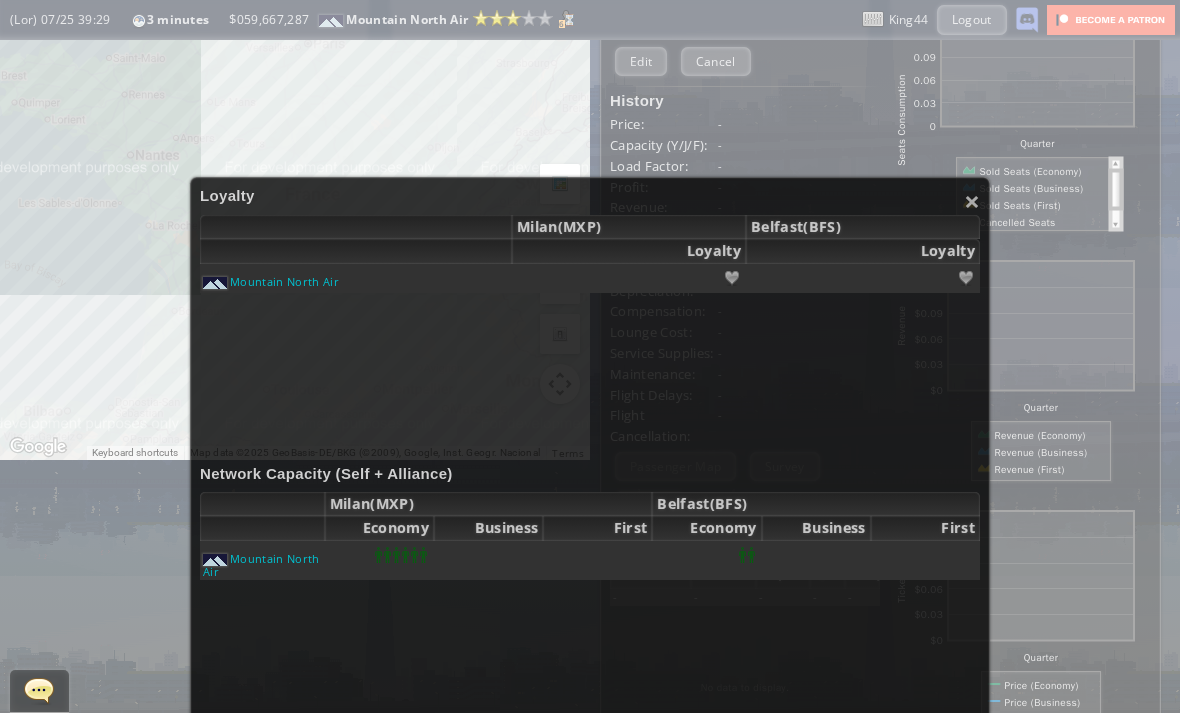 click on "×" at bounding box center (972, 201) 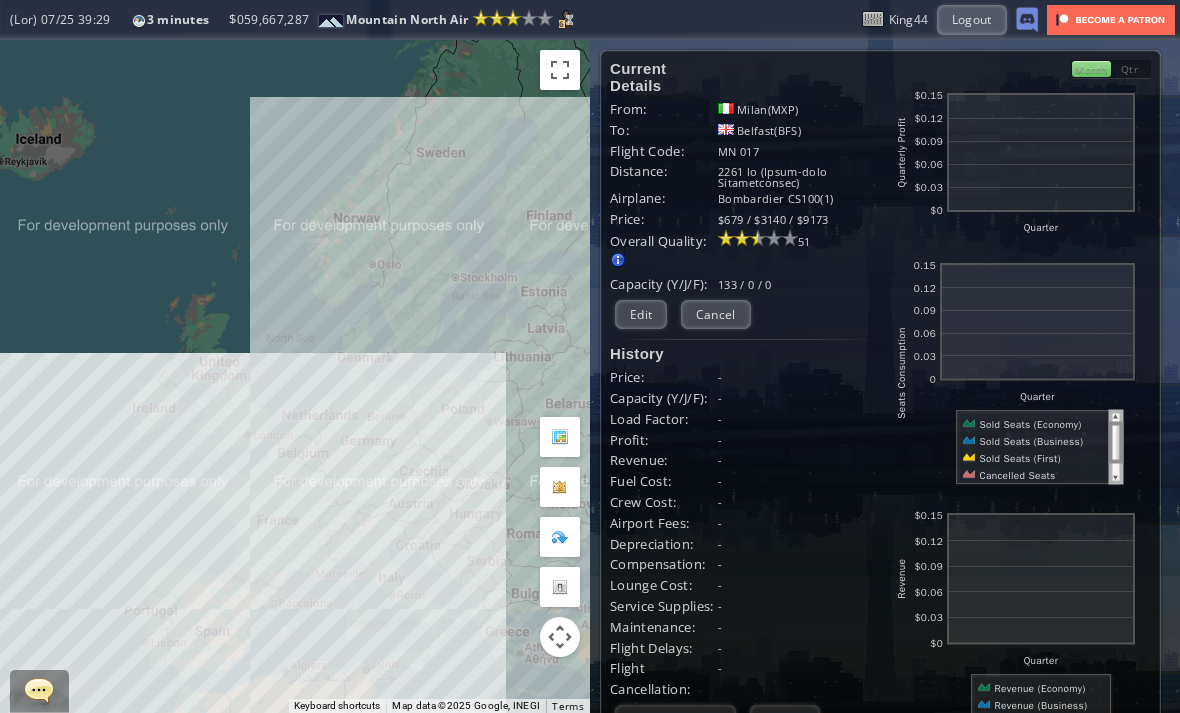 scroll, scrollTop: 0, scrollLeft: 0, axis: both 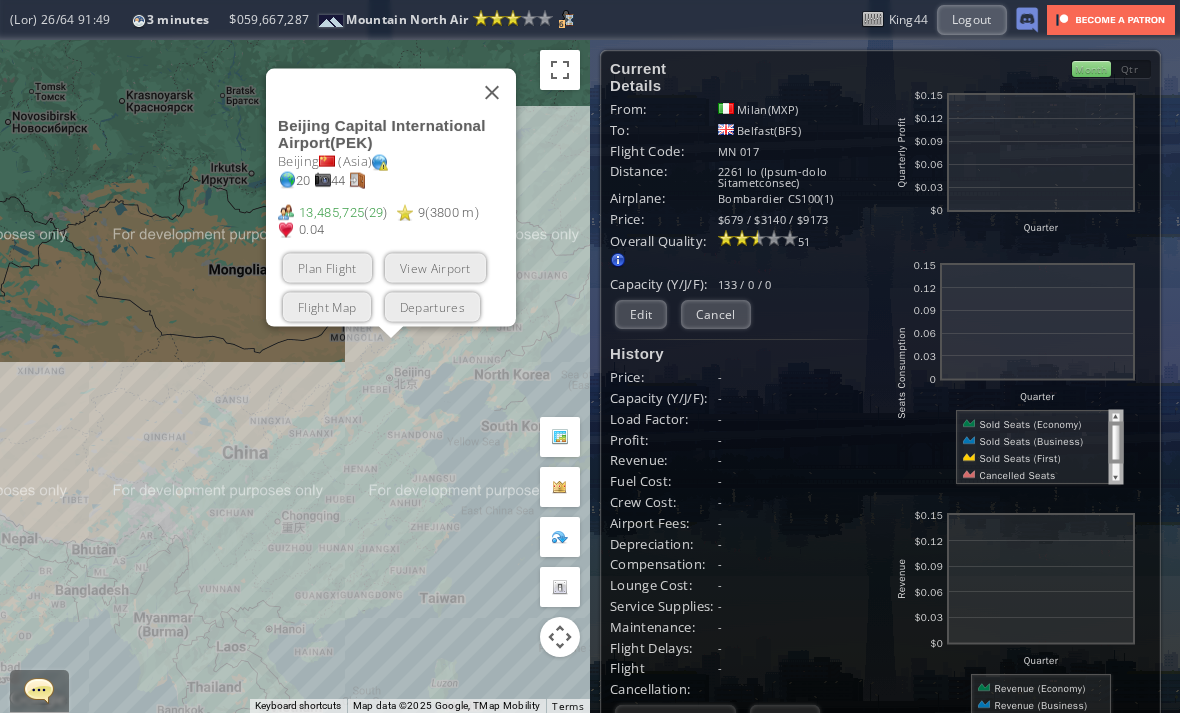 click on "Loremip Dolorsi Ametconsectet Adipisc  ( ELI )
Seddoei  ( Temp )
07 84
55,209,428  ( 25 )
2  ( 8856 i )
6.60
(+6.21)
Utla Etdolo
Magn Aliquae
Admini Ven
Quisnostru" at bounding box center [397, 221] 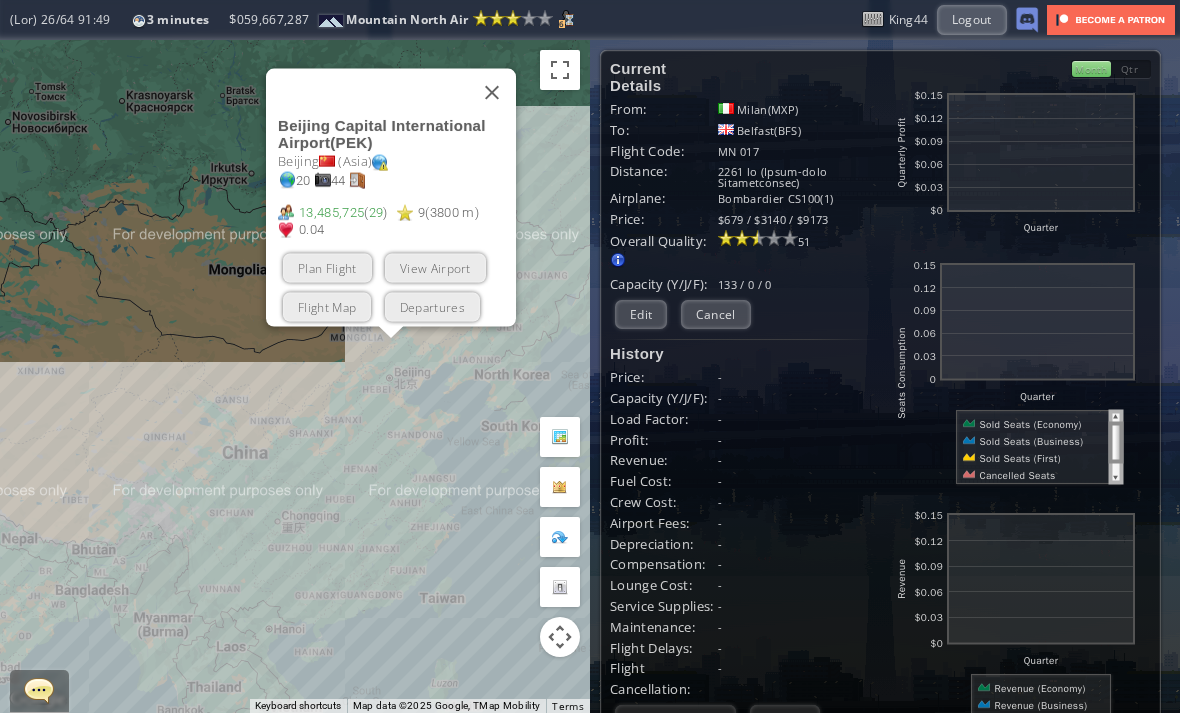 click on "Plan Flight" at bounding box center (327, 267) 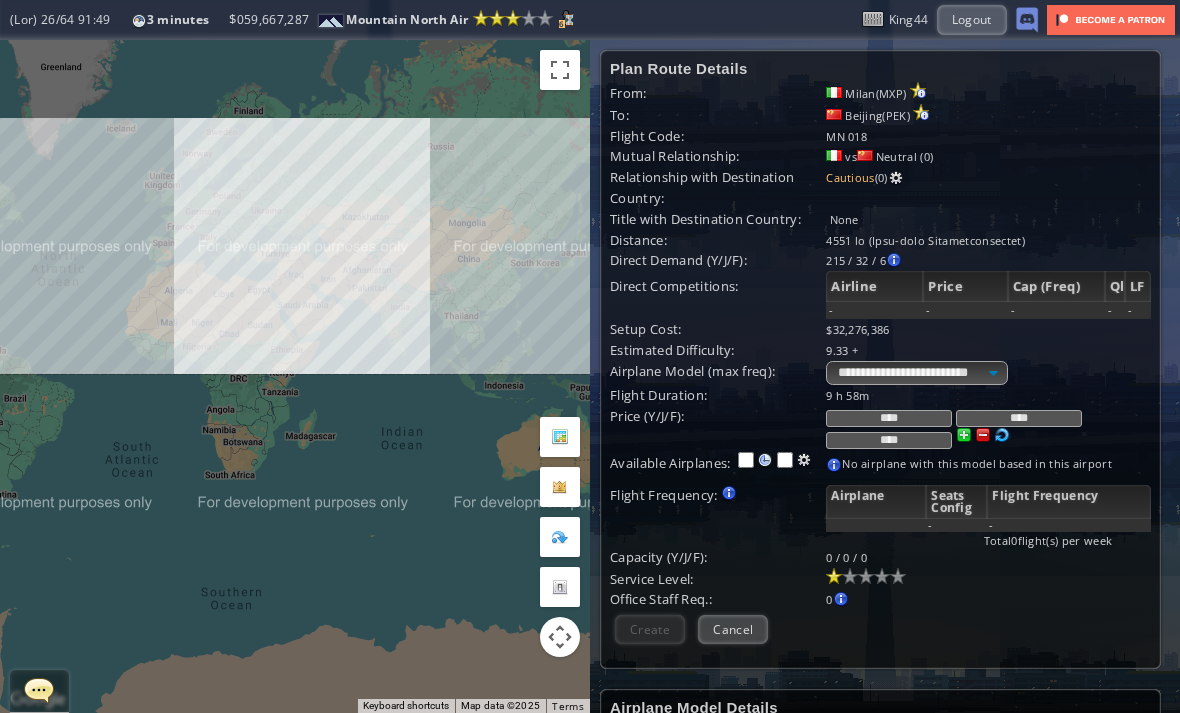 click on "Cancel" at bounding box center [733, 629] 